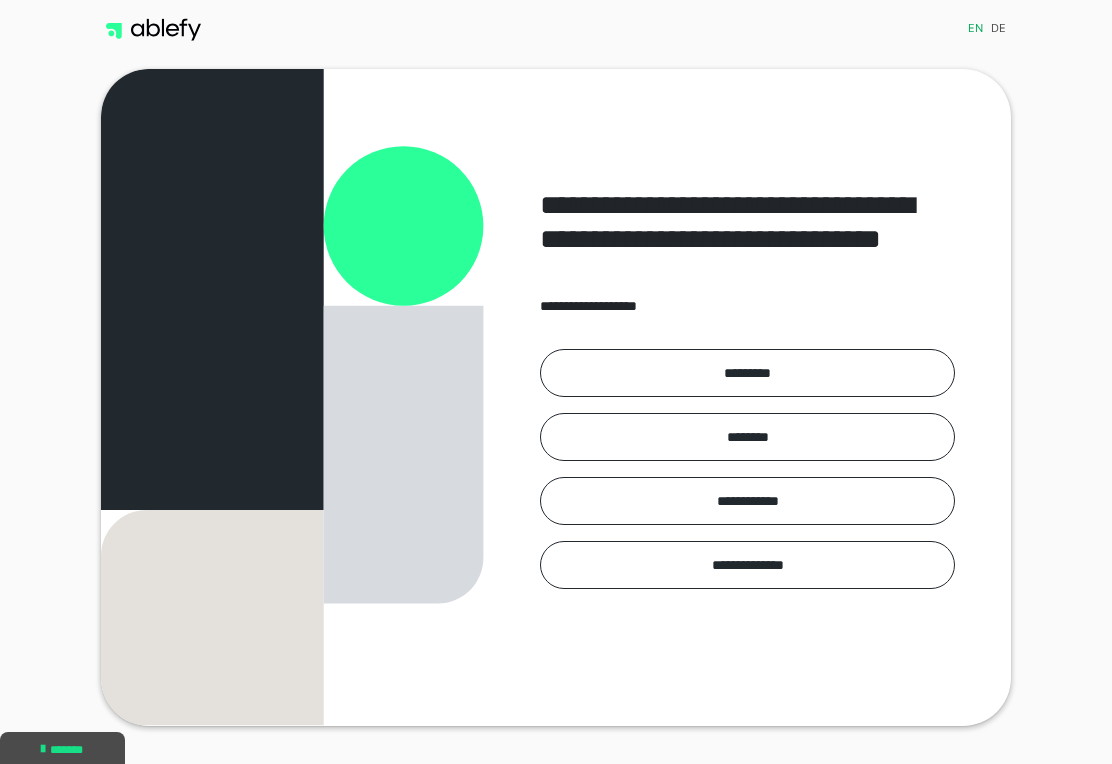 scroll, scrollTop: 0, scrollLeft: 0, axis: both 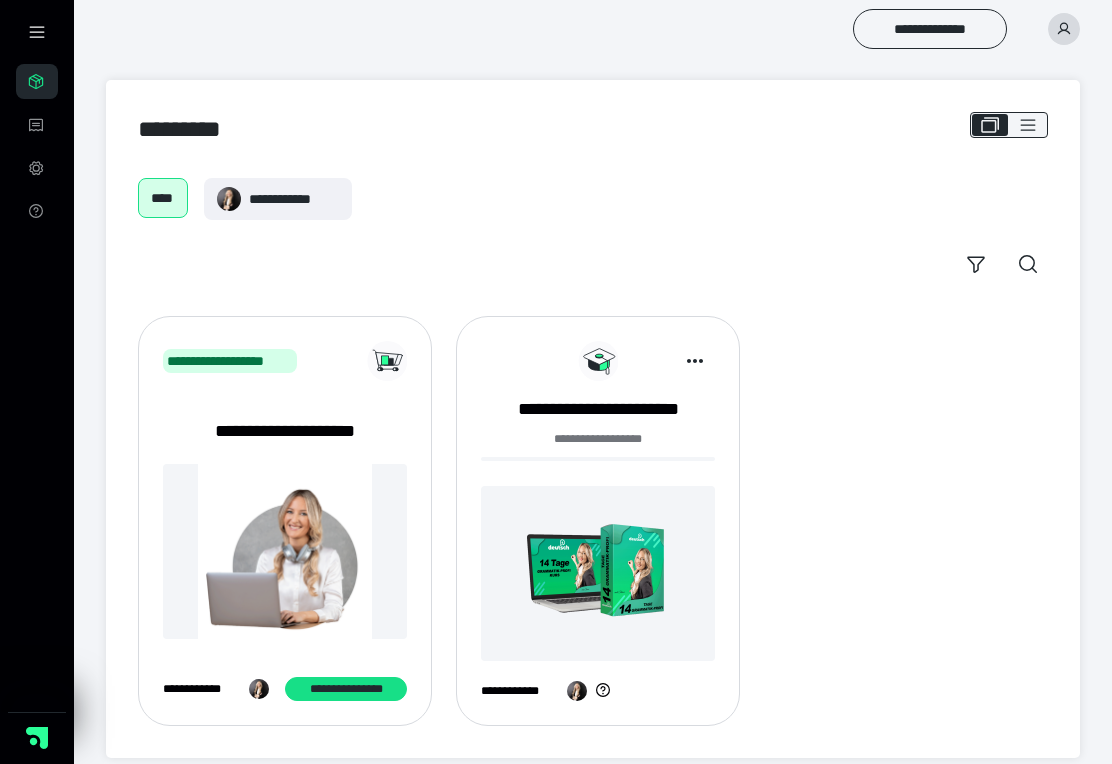 click at bounding box center [598, 573] 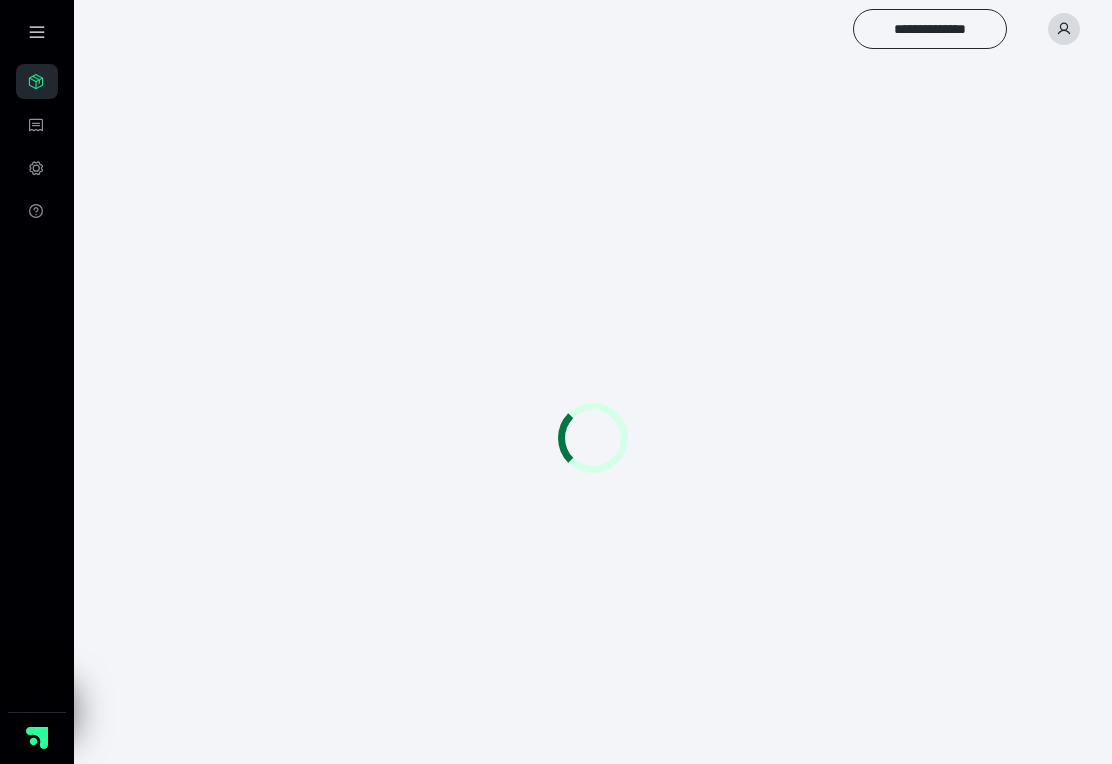 scroll, scrollTop: 0, scrollLeft: 0, axis: both 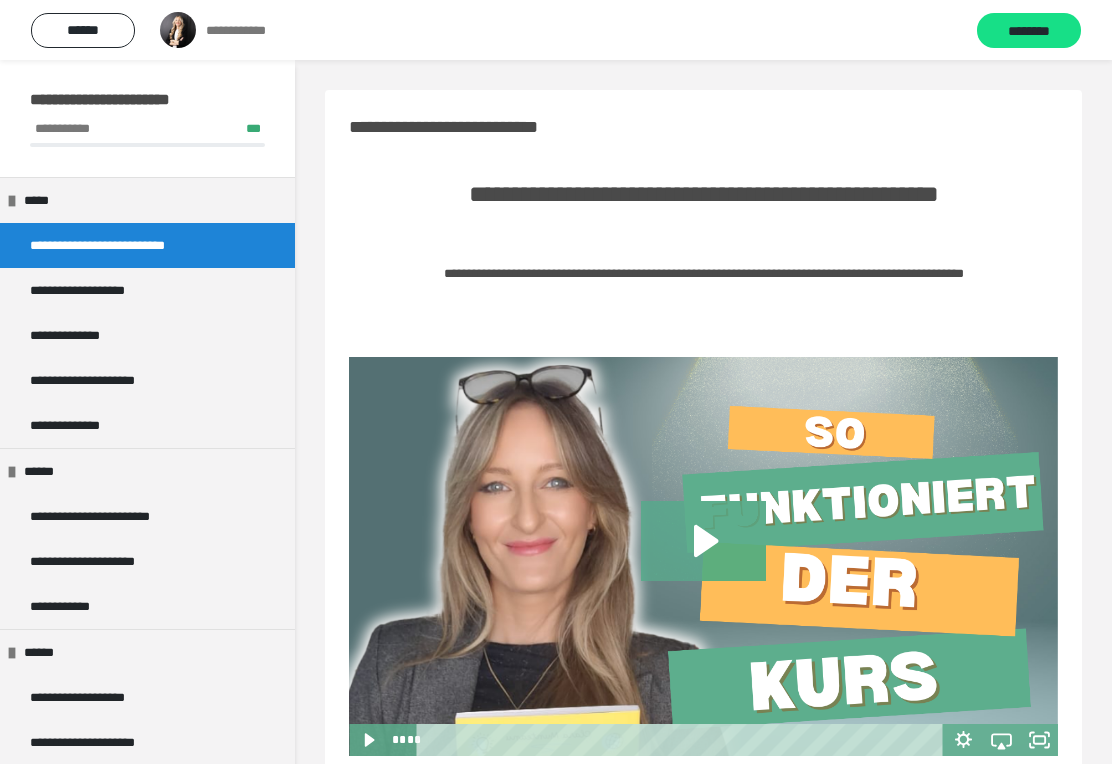 click on "**********" at bounding box center [80, 425] 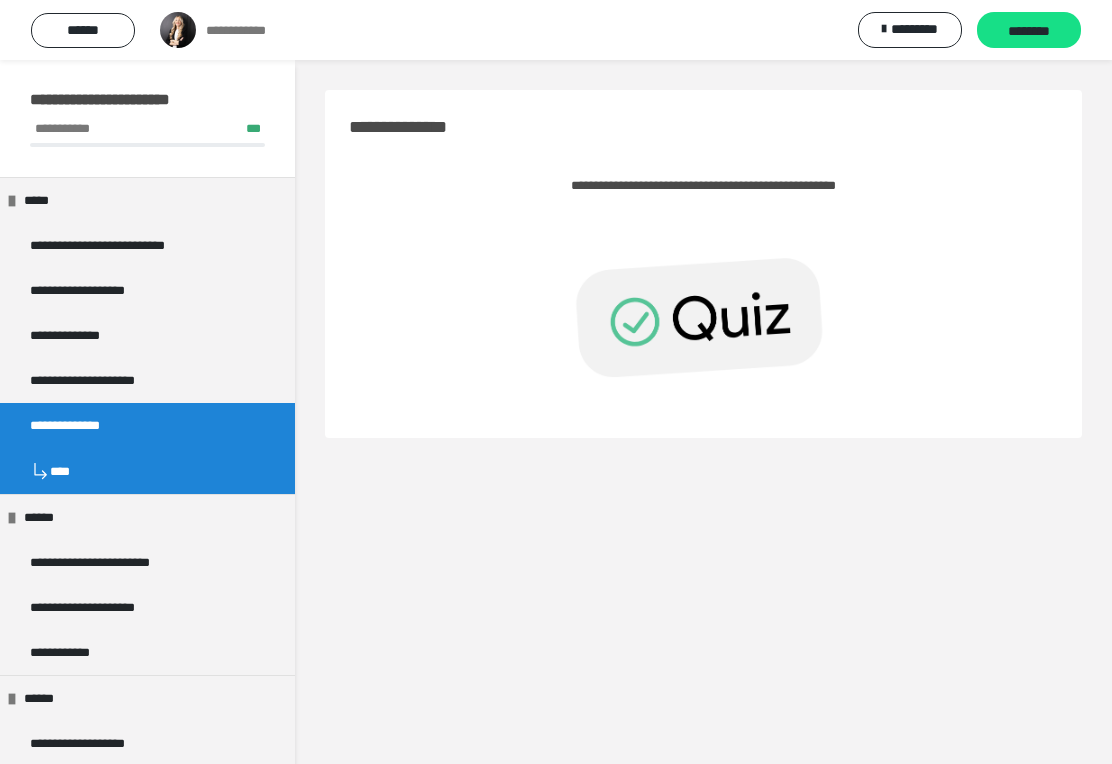 click at bounding box center (703, 314) 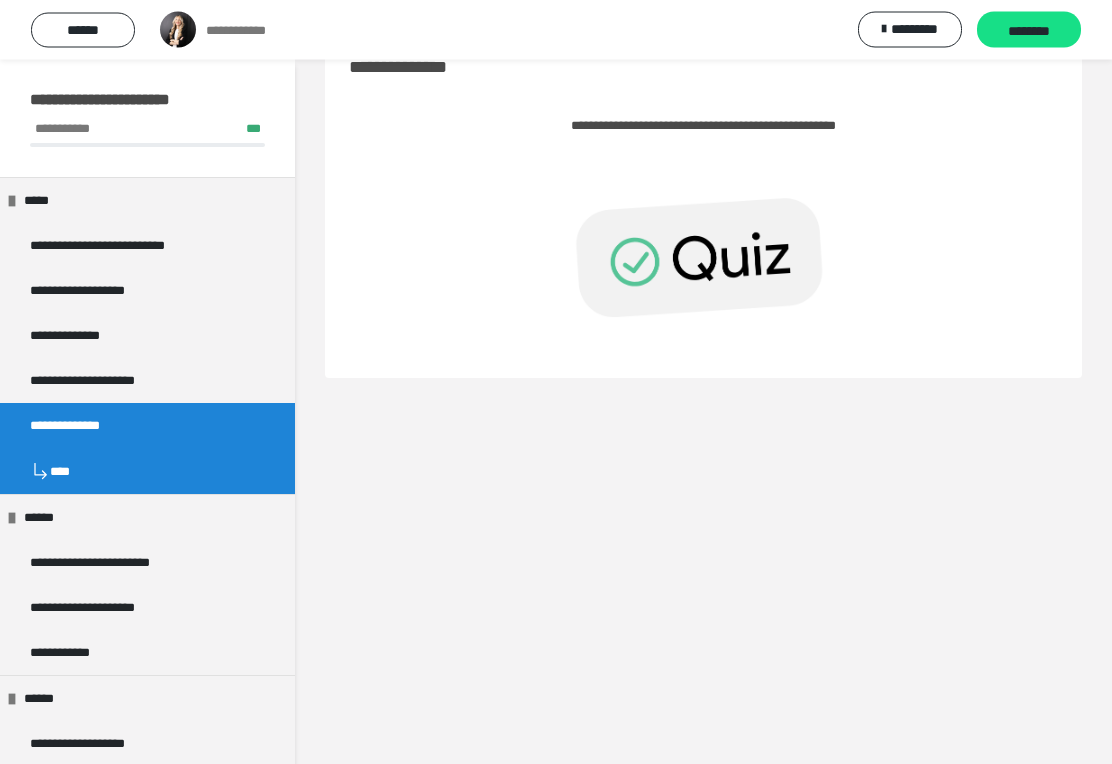 scroll, scrollTop: 60, scrollLeft: 0, axis: vertical 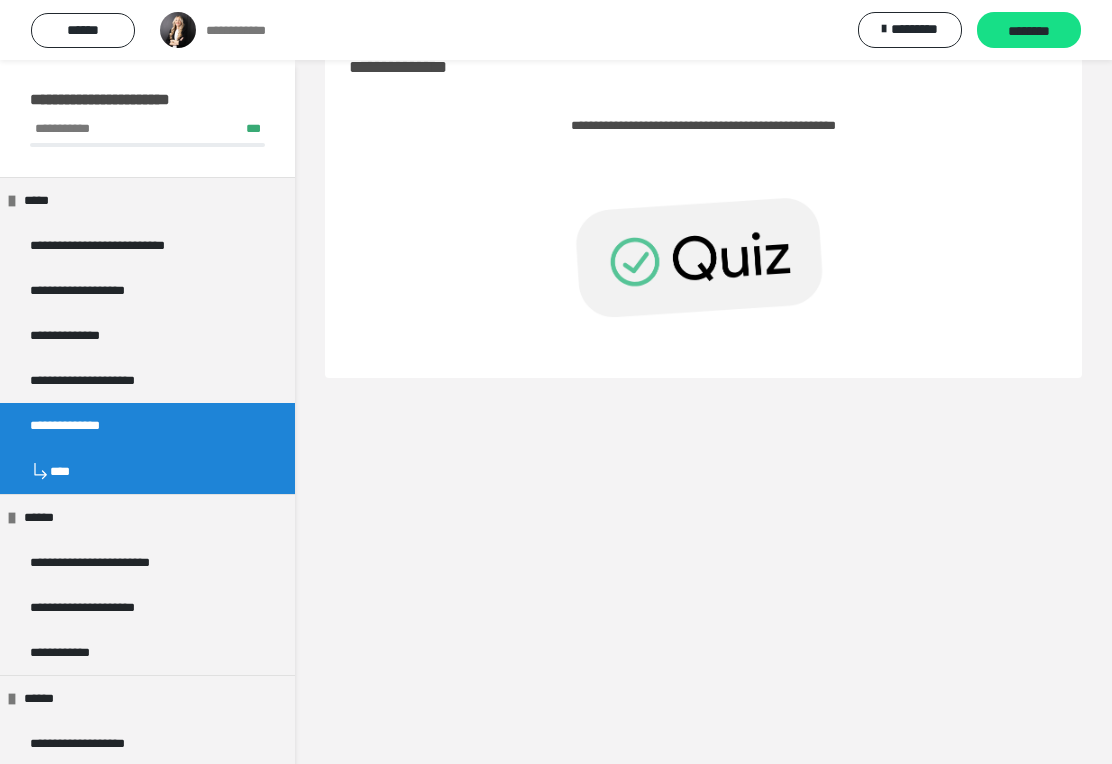 click at bounding box center [703, 254] 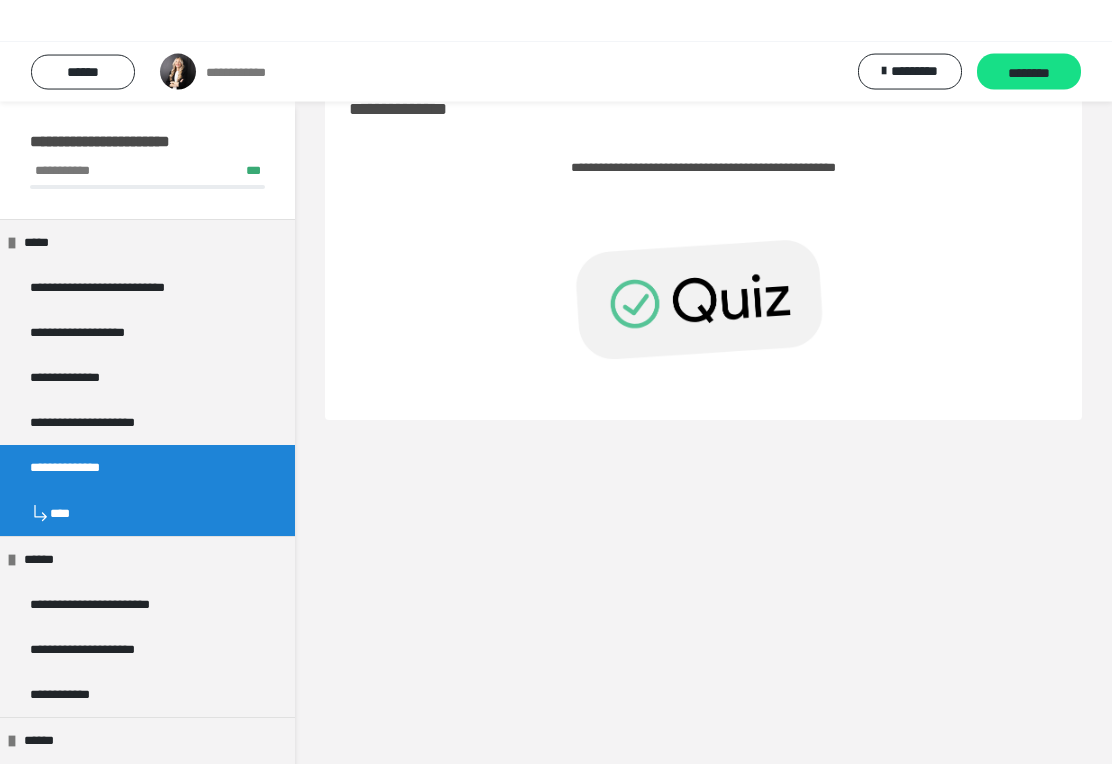 scroll, scrollTop: 0, scrollLeft: 0, axis: both 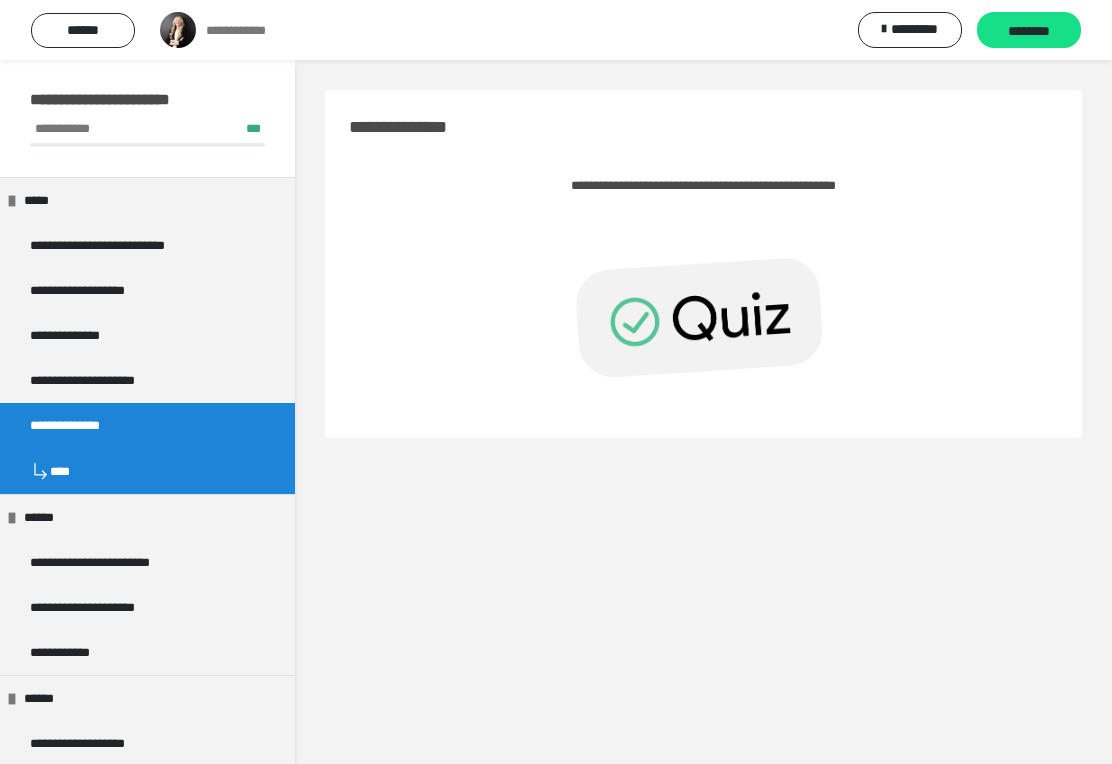 click on "**********" at bounding box center (703, 185) 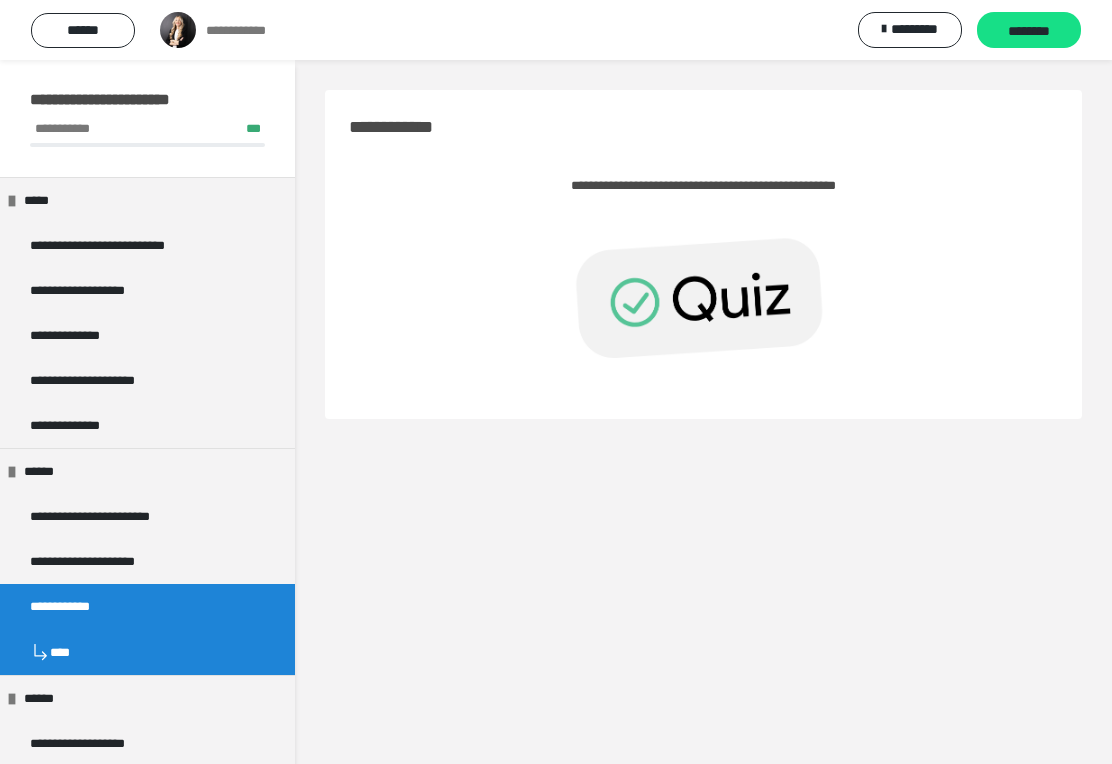 click at bounding box center [703, 294] 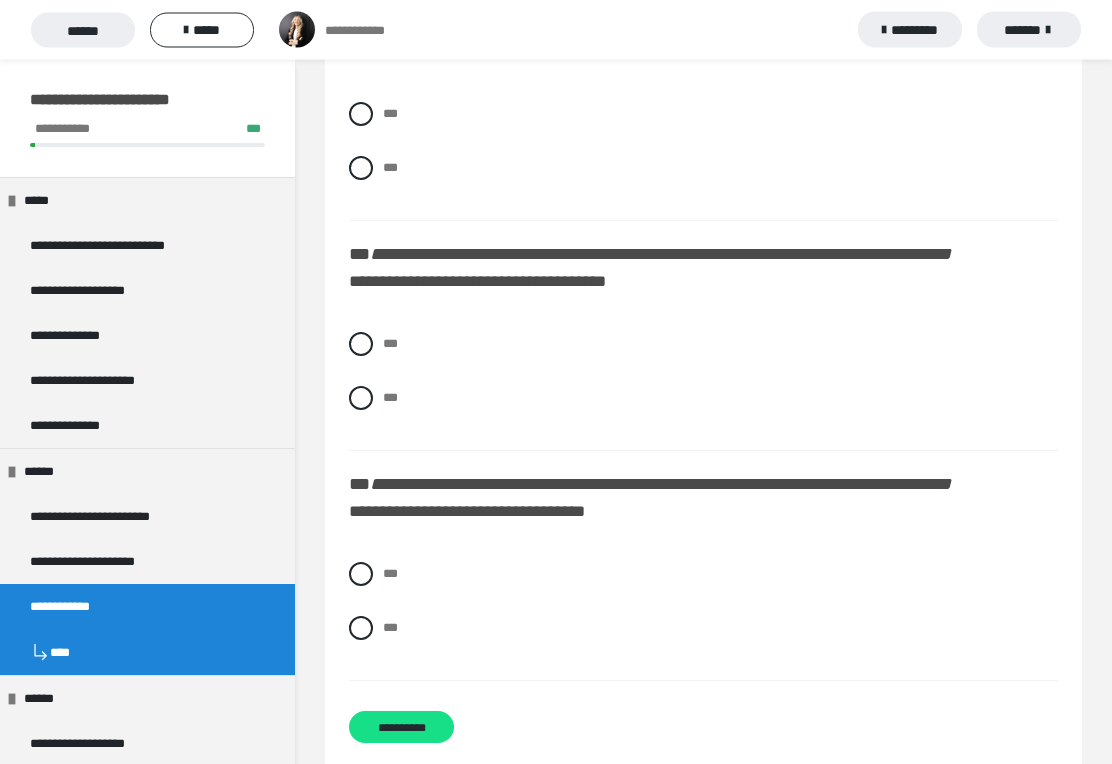 scroll, scrollTop: 630, scrollLeft: 0, axis: vertical 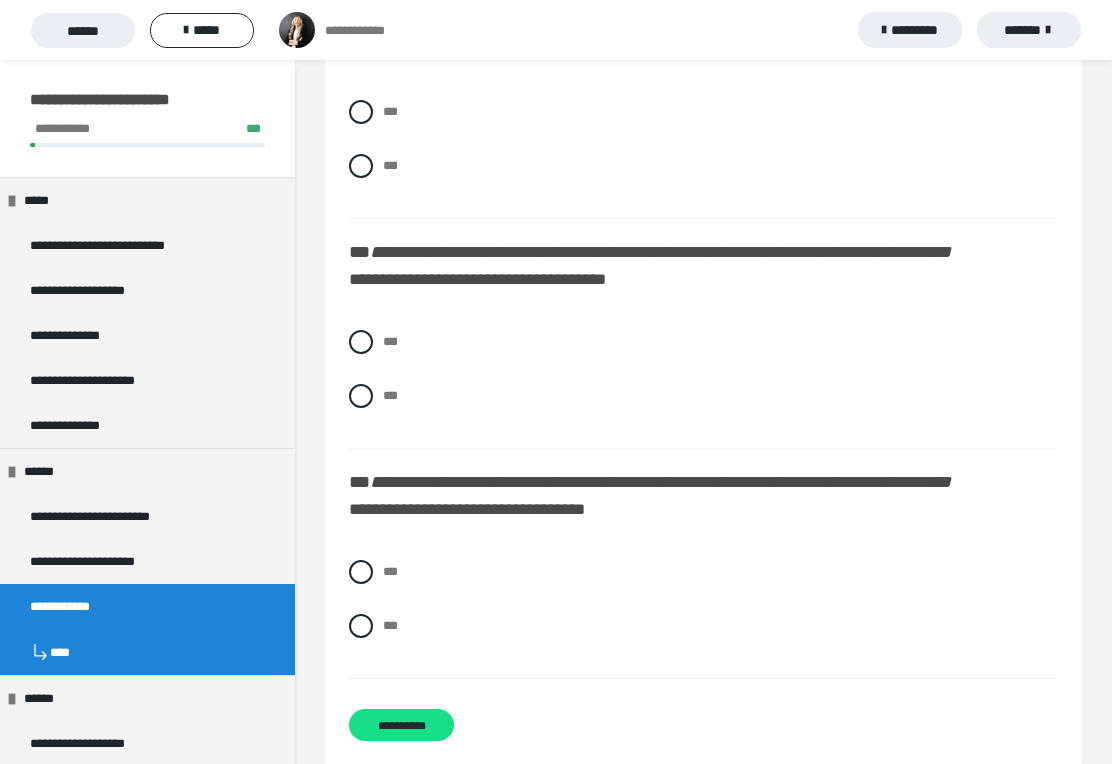 click on "**********" at bounding box center (477, 279) 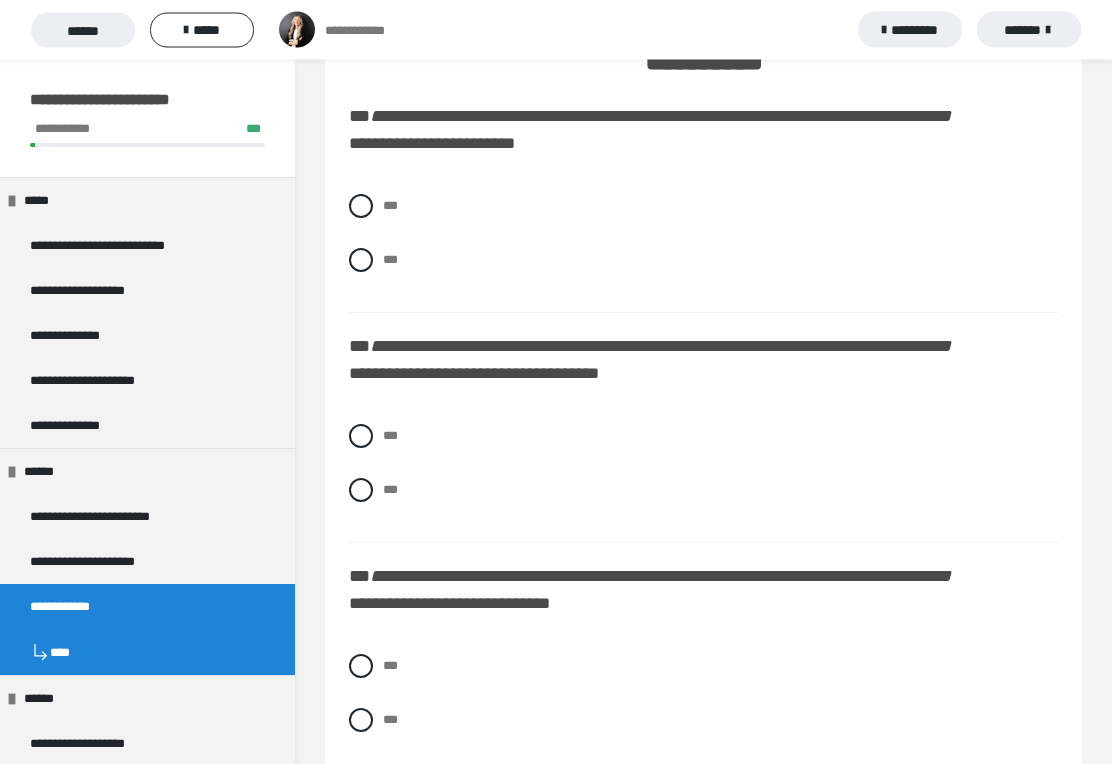 scroll, scrollTop: 0, scrollLeft: 0, axis: both 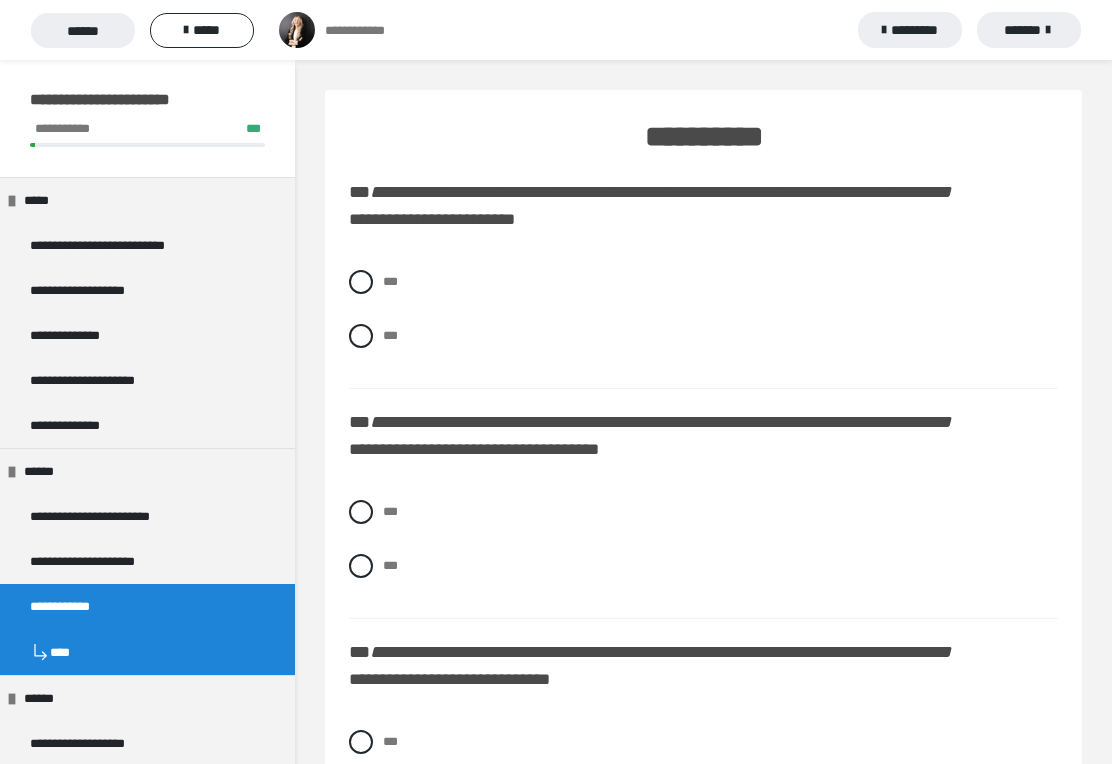 click on "**********" at bounding box center (432, 219) 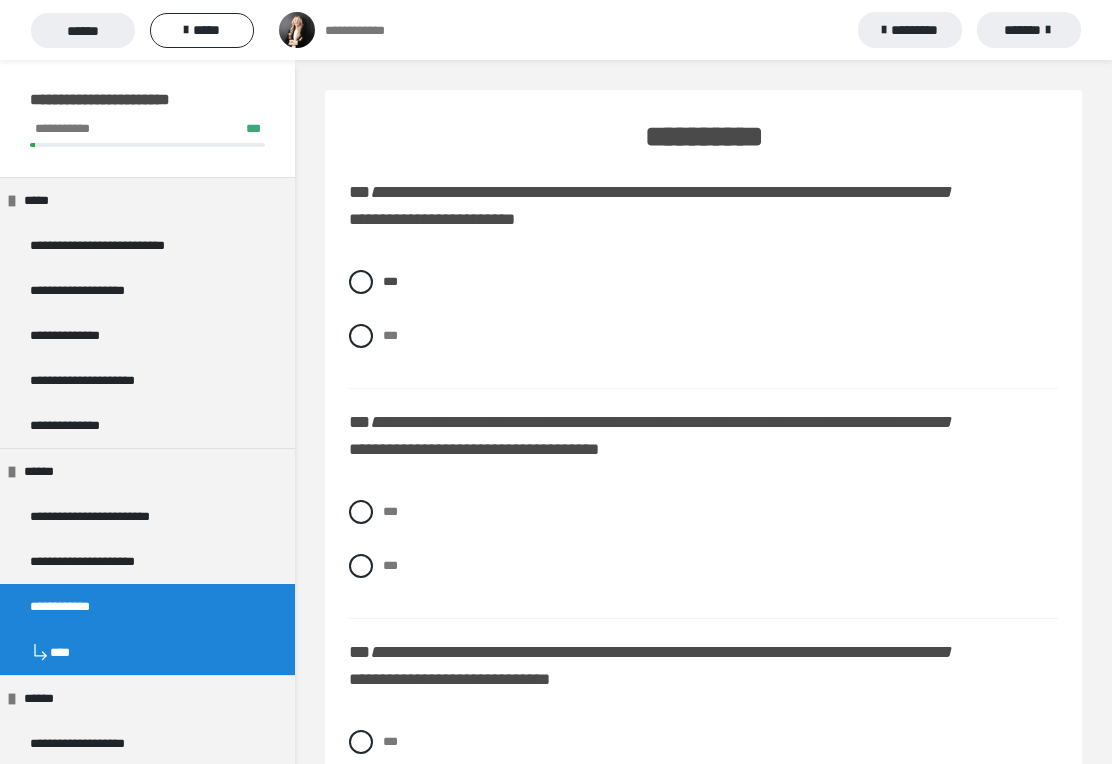 click at bounding box center (361, 512) 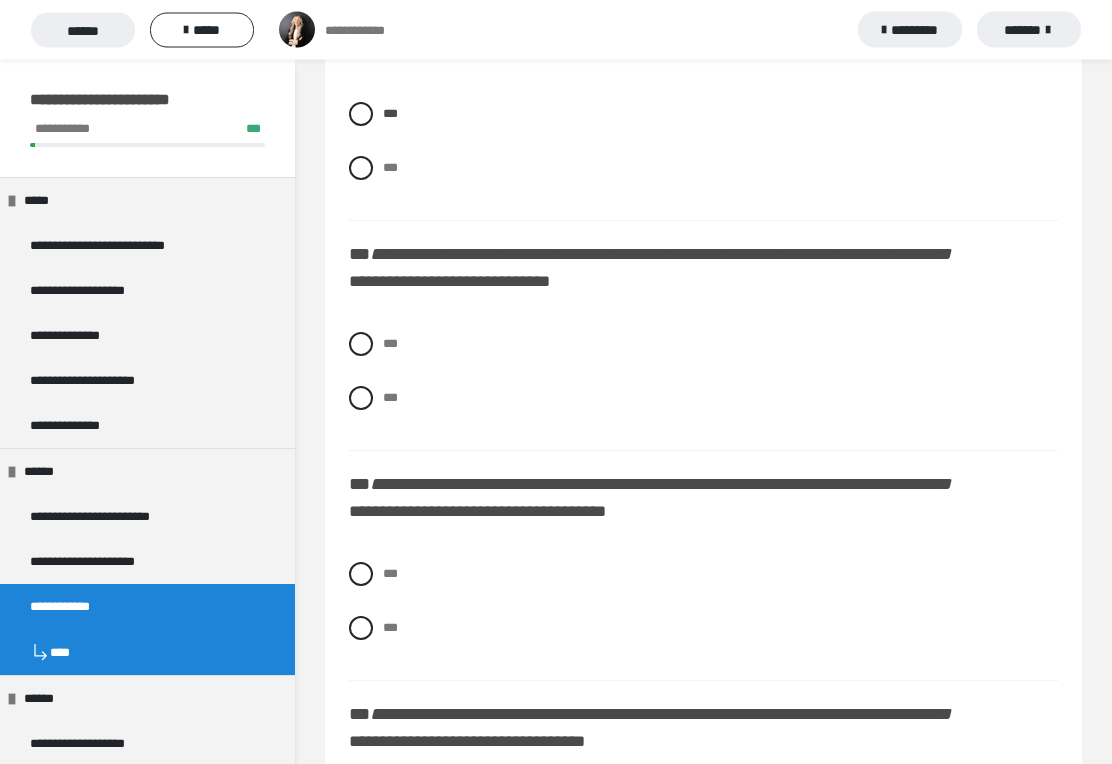 scroll, scrollTop: 399, scrollLeft: 0, axis: vertical 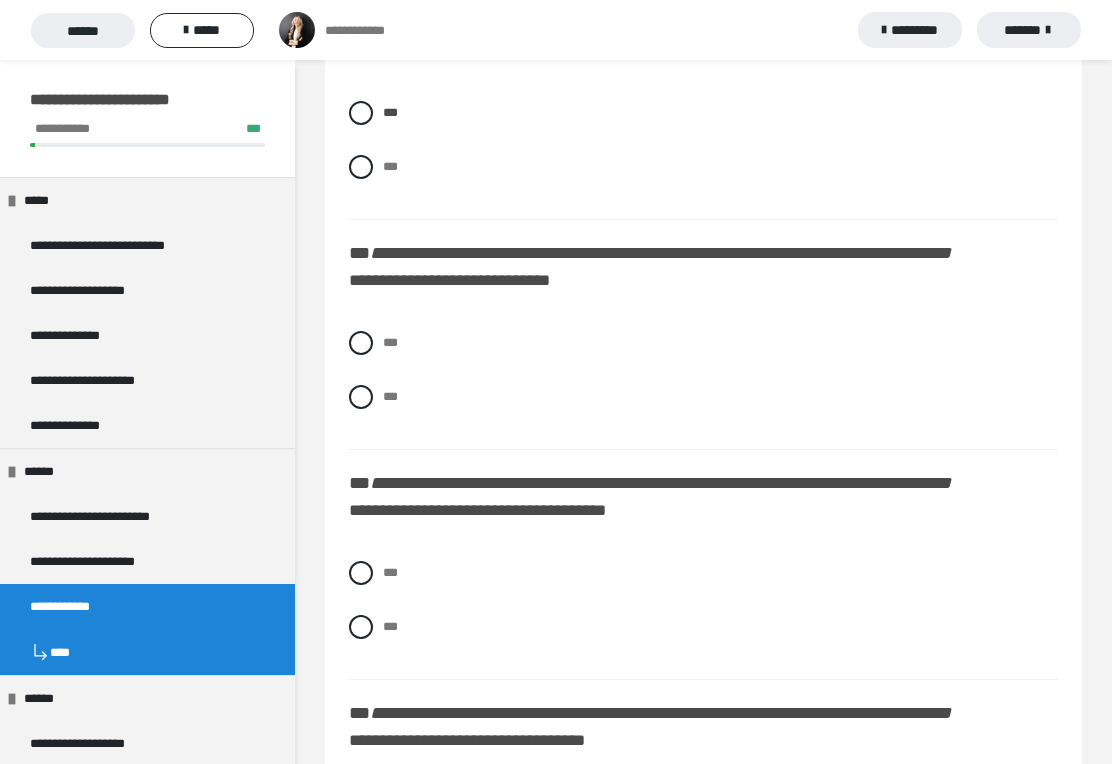 click at bounding box center [361, 397] 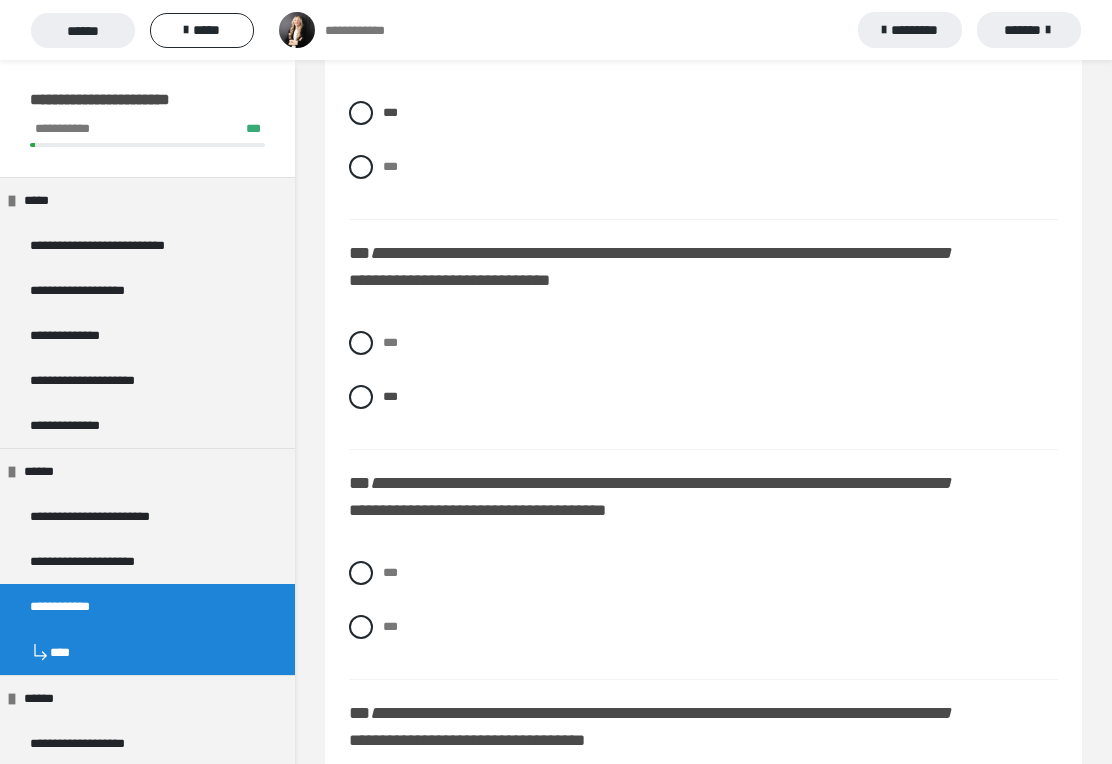 click at bounding box center [361, 627] 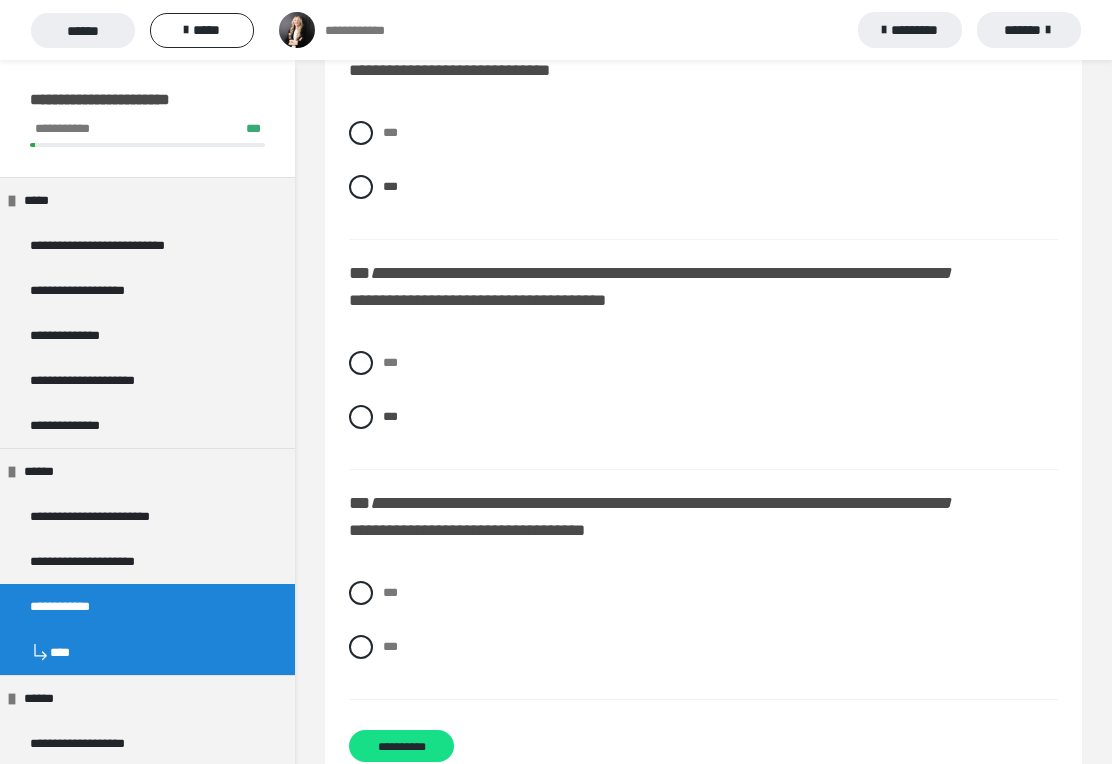 scroll, scrollTop: 630, scrollLeft: 0, axis: vertical 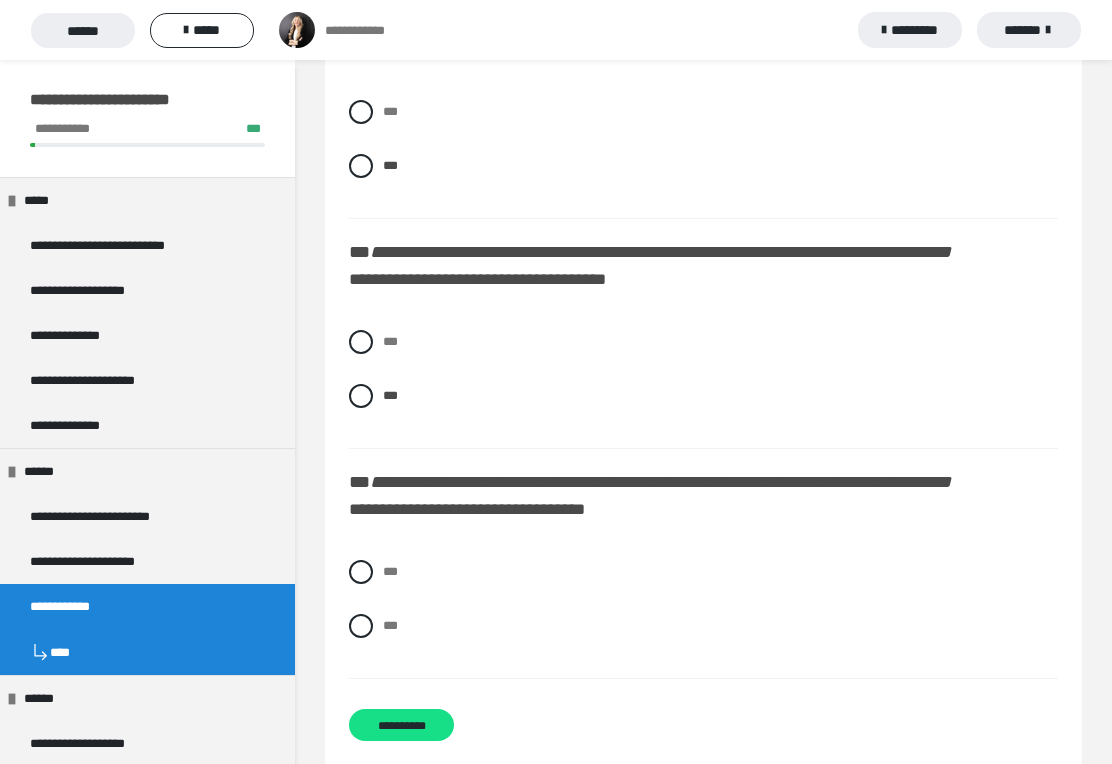 click at bounding box center [361, 572] 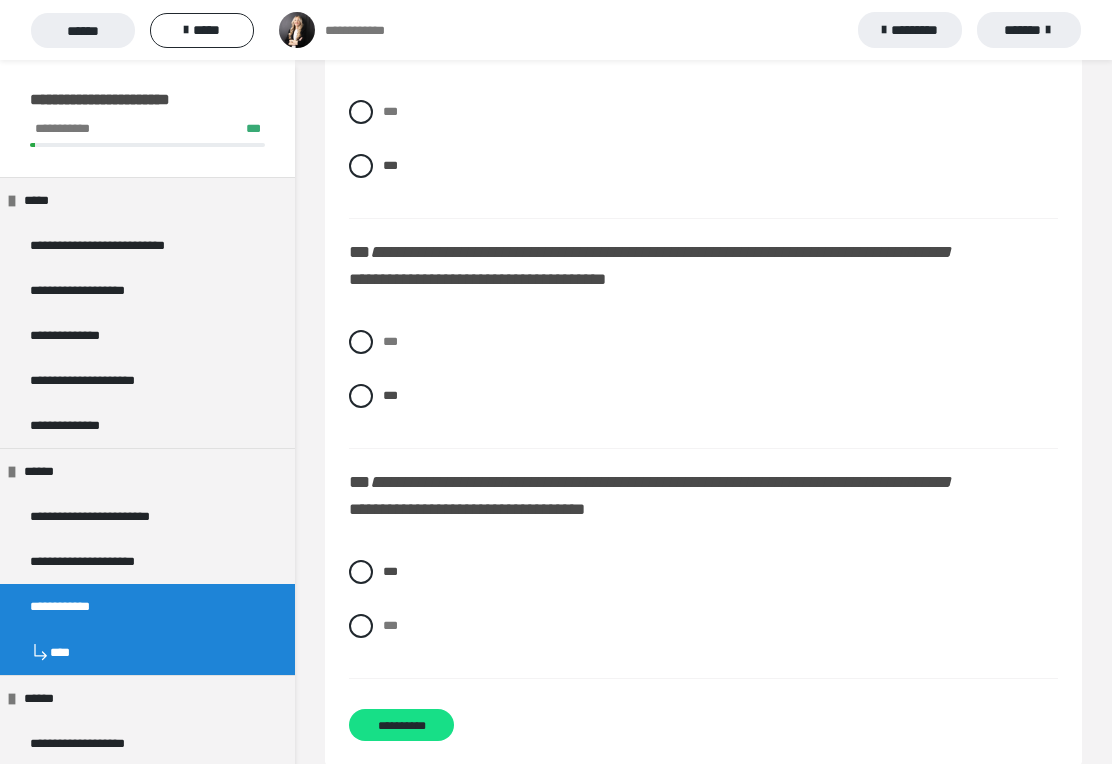 click on "**********" at bounding box center (401, 725) 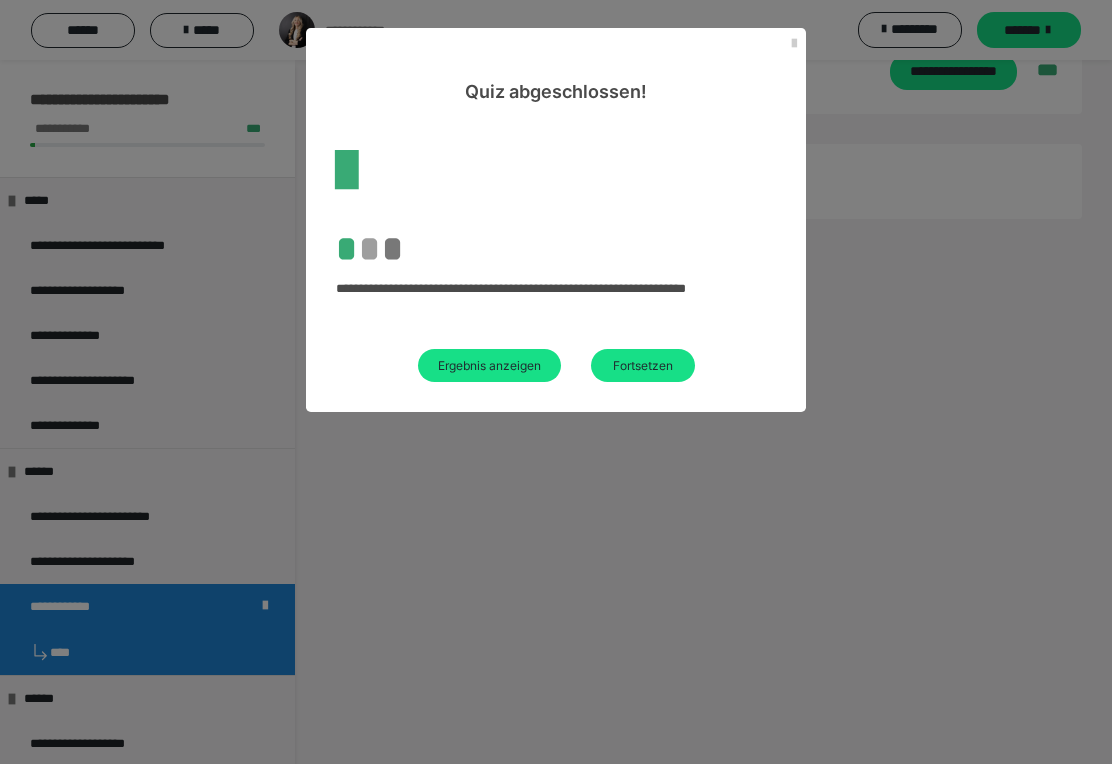 scroll, scrollTop: 60, scrollLeft: 0, axis: vertical 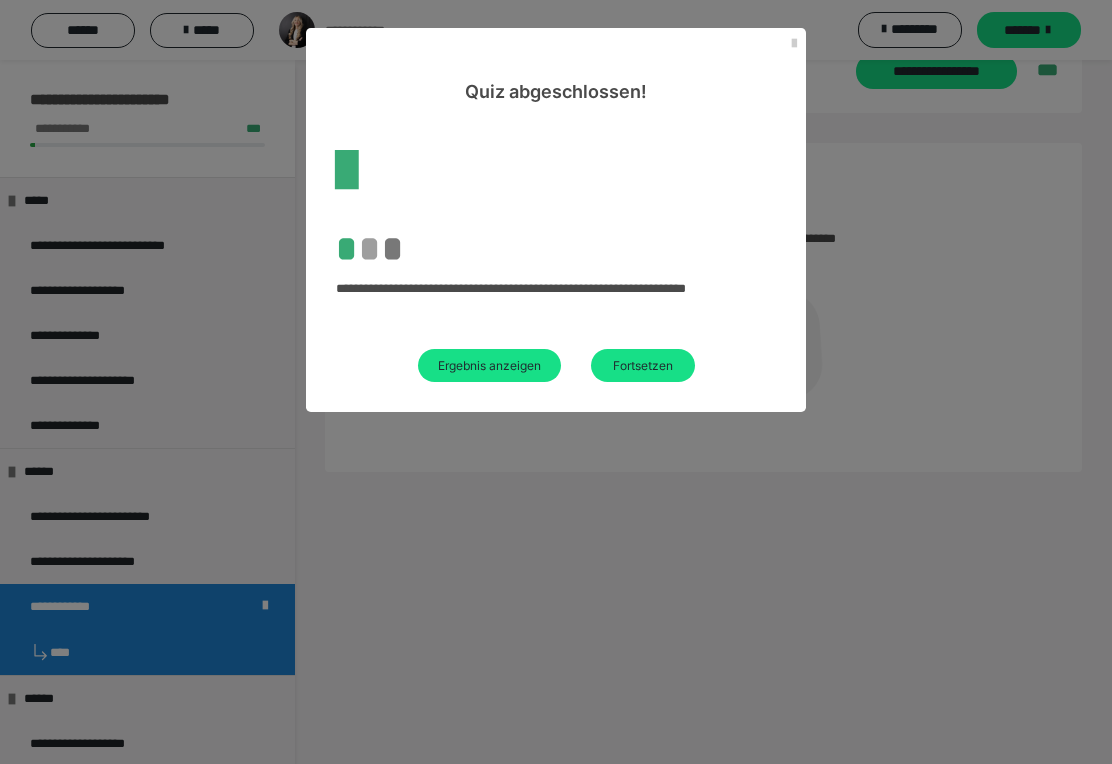 click on "Ergebnis anzeigen" at bounding box center [489, 365] 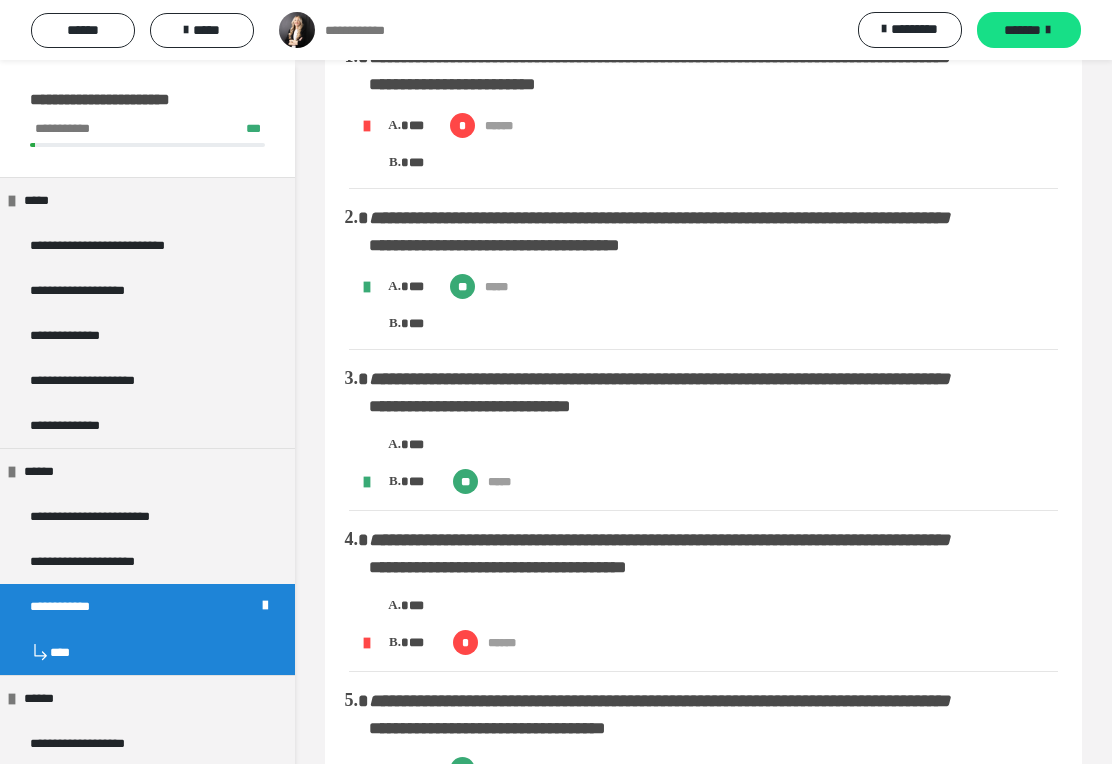 scroll, scrollTop: 107, scrollLeft: 0, axis: vertical 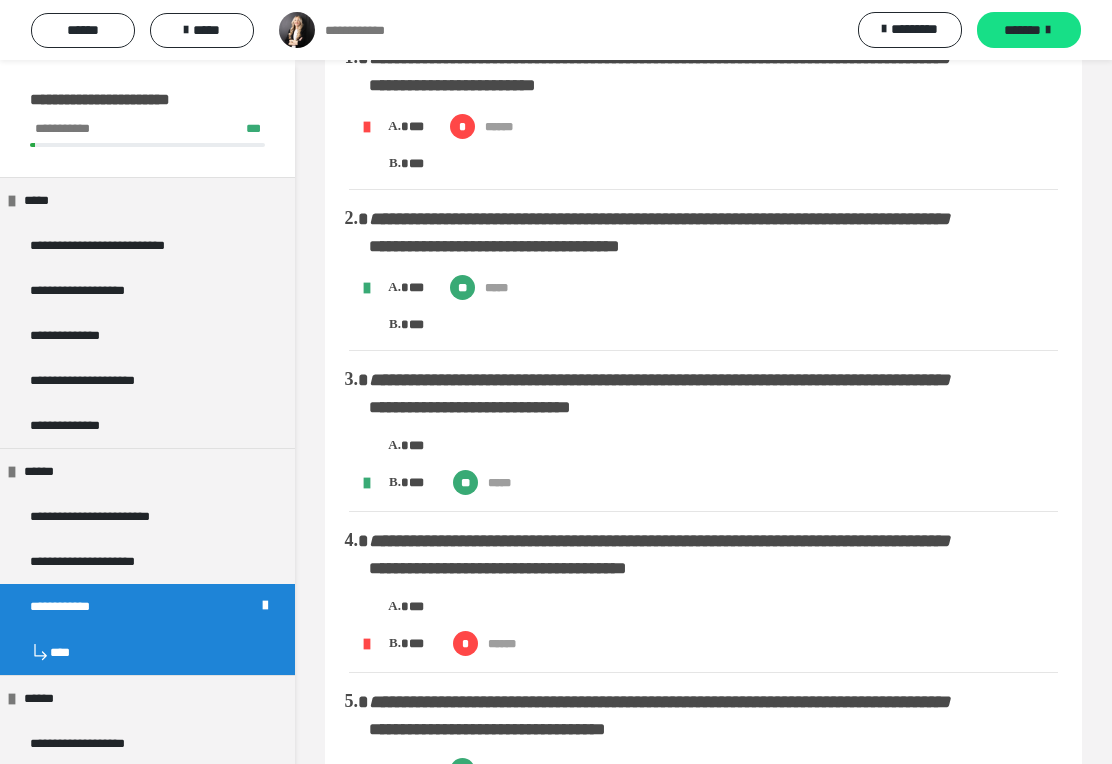 click on "**********" at bounding box center (80, 425) 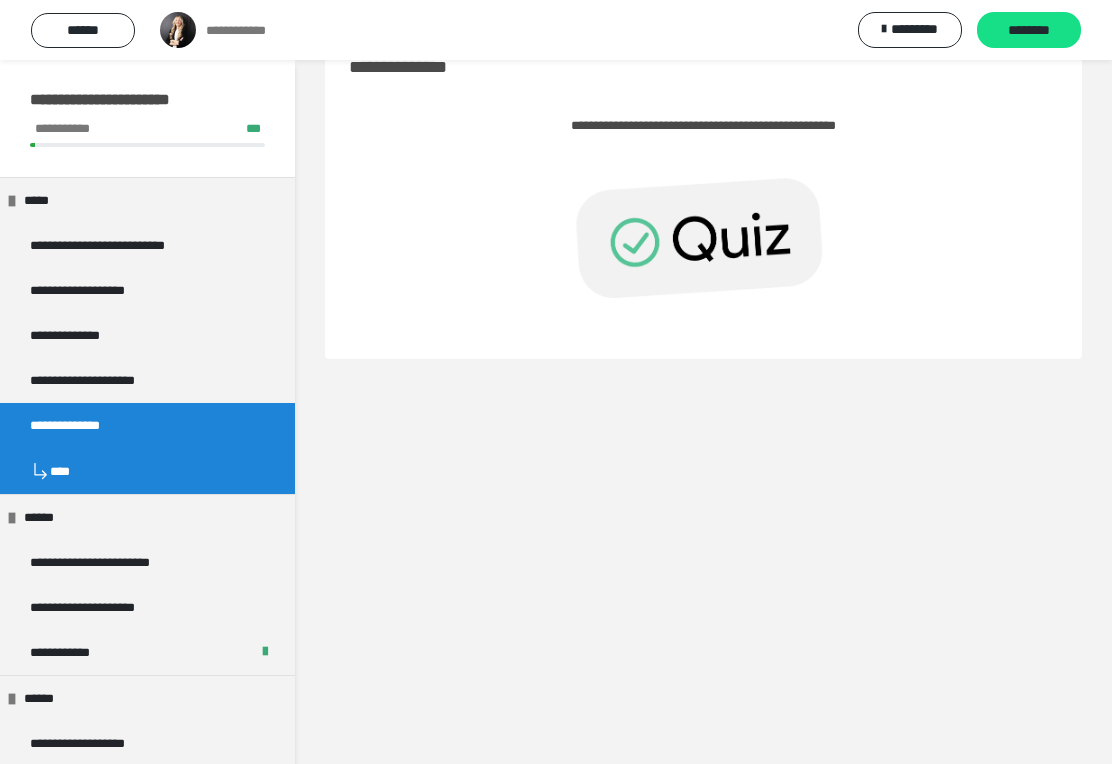 scroll, scrollTop: 91, scrollLeft: 0, axis: vertical 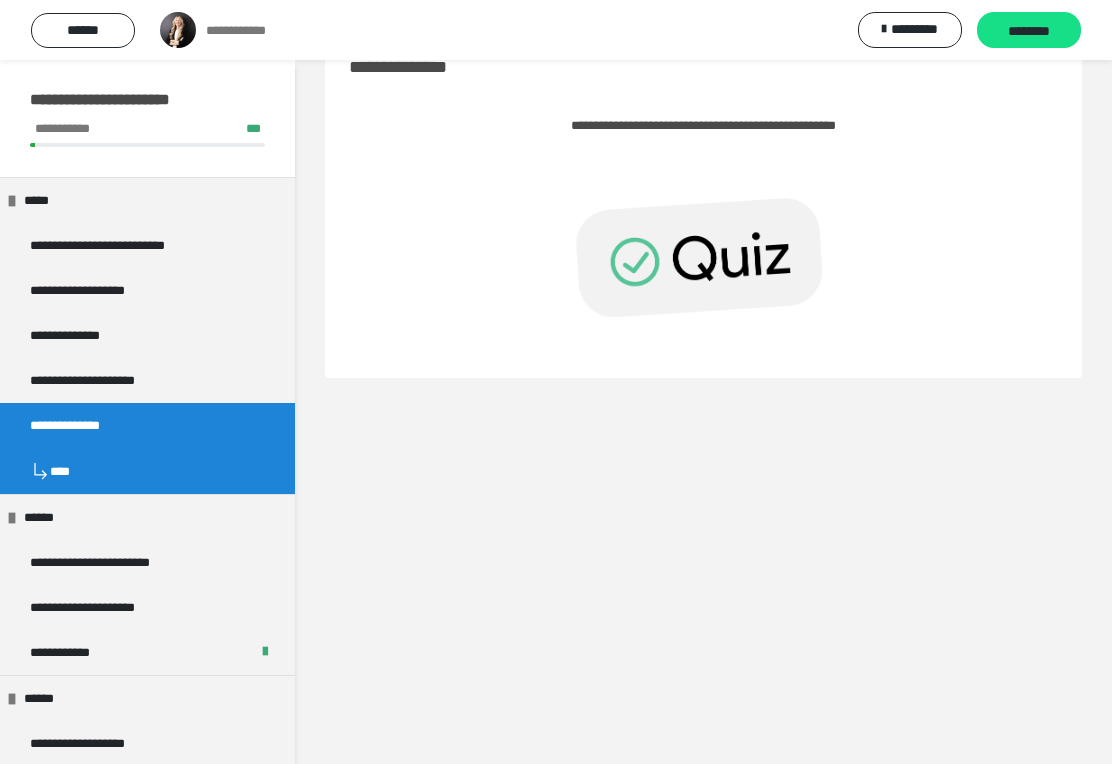 click on "********" at bounding box center (1029, 30) 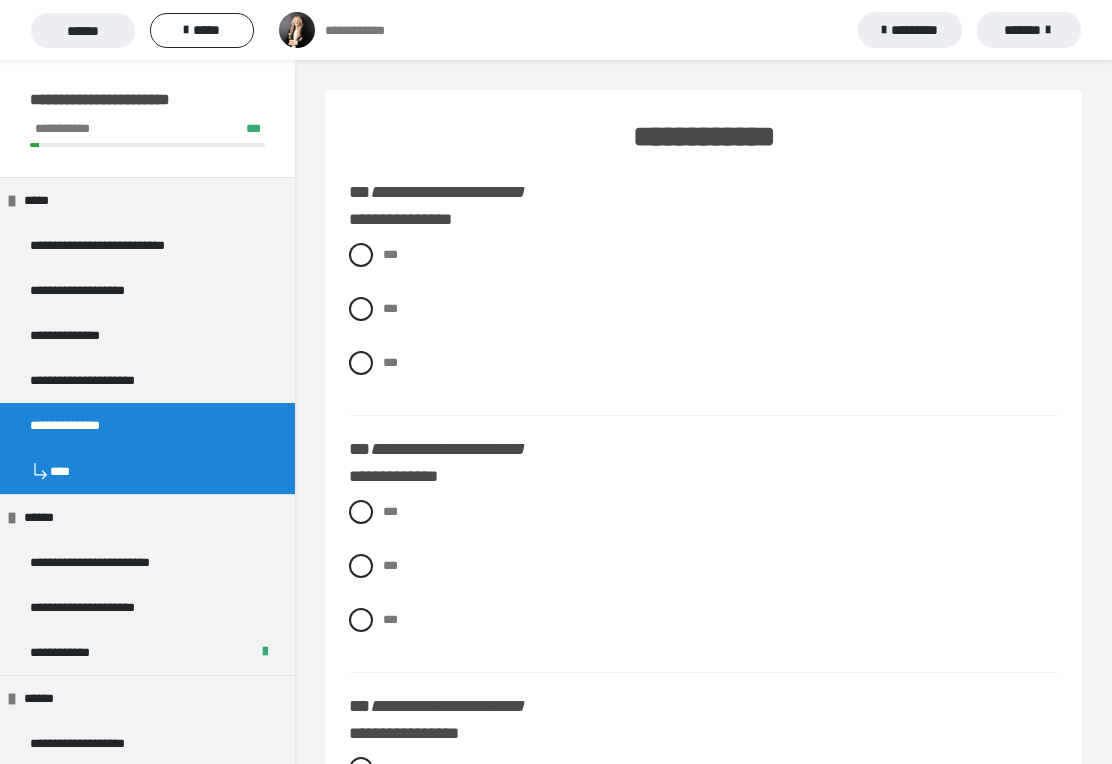 click at bounding box center [361, 255] 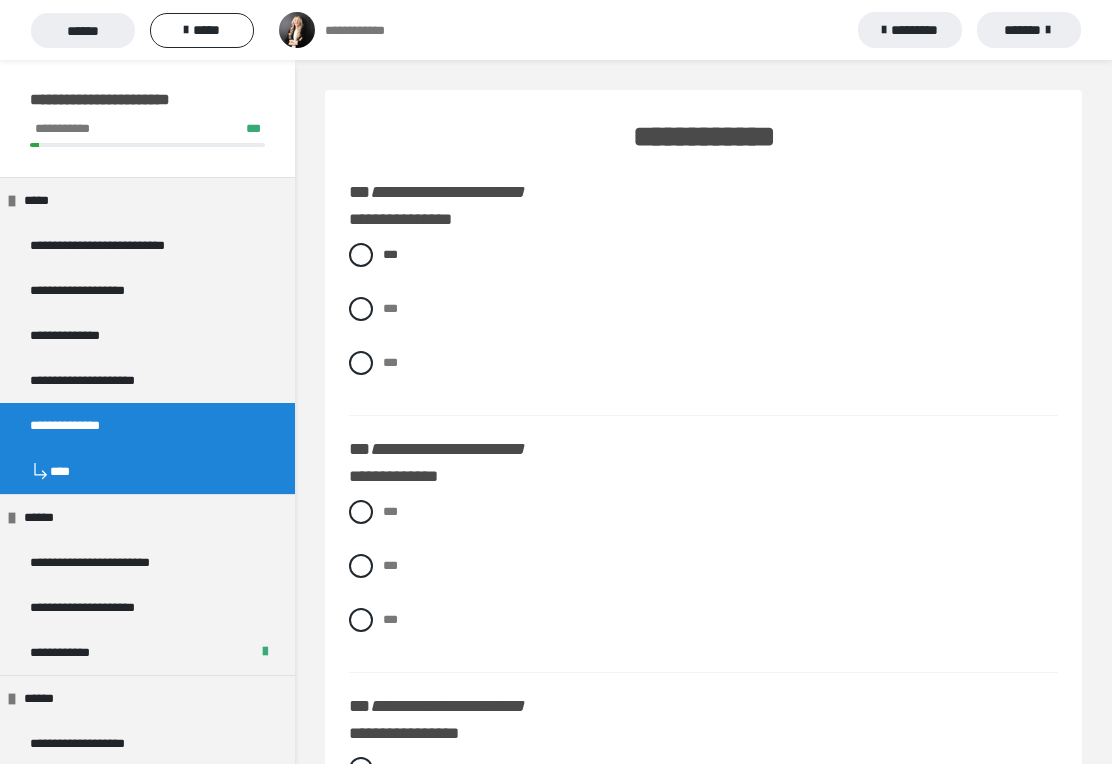 click at bounding box center (361, 566) 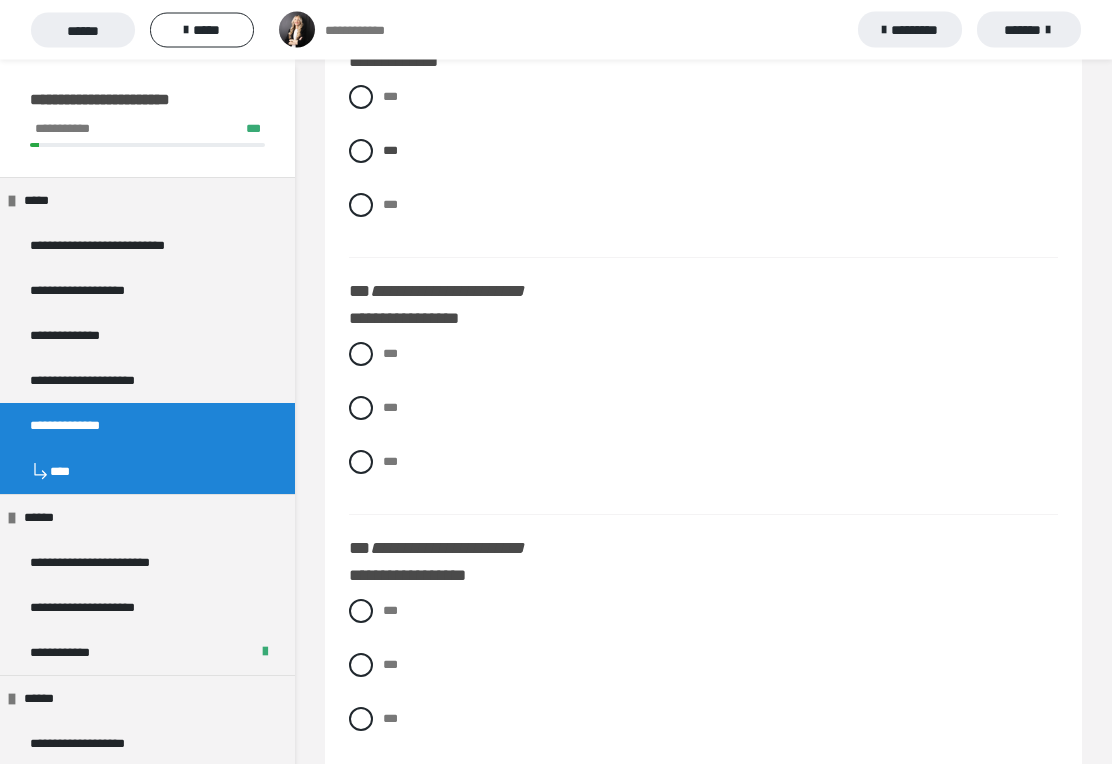 scroll, scrollTop: 415, scrollLeft: 0, axis: vertical 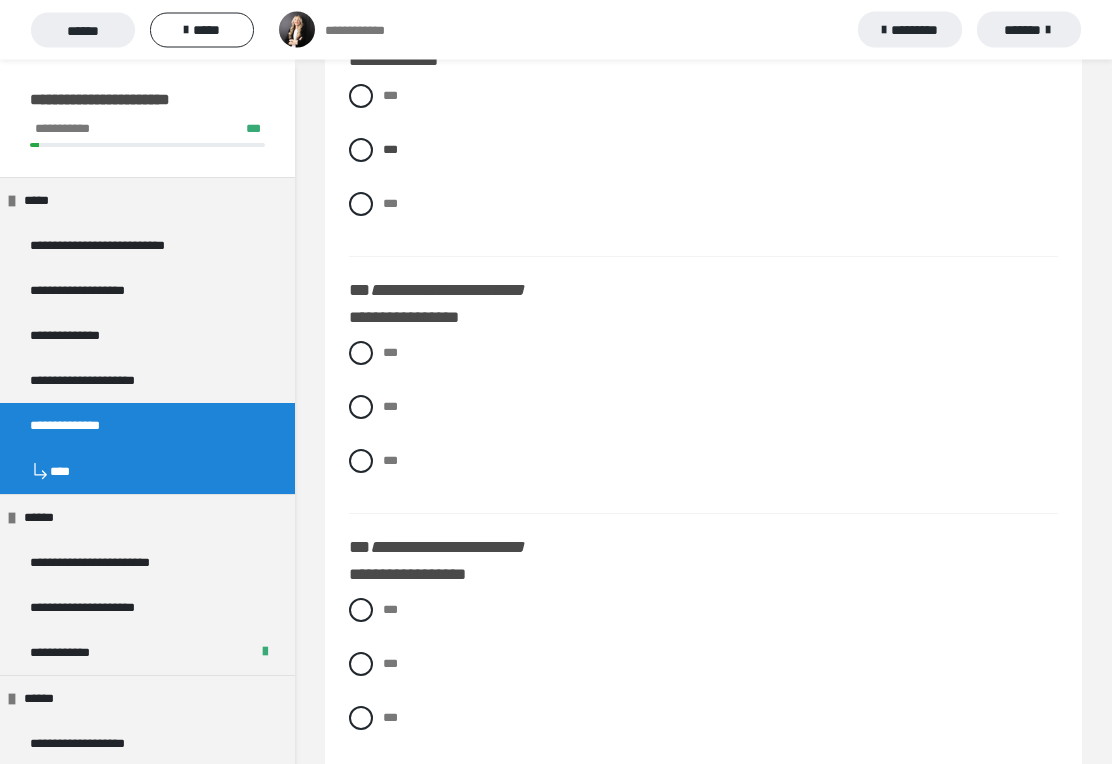 click at bounding box center (361, 354) 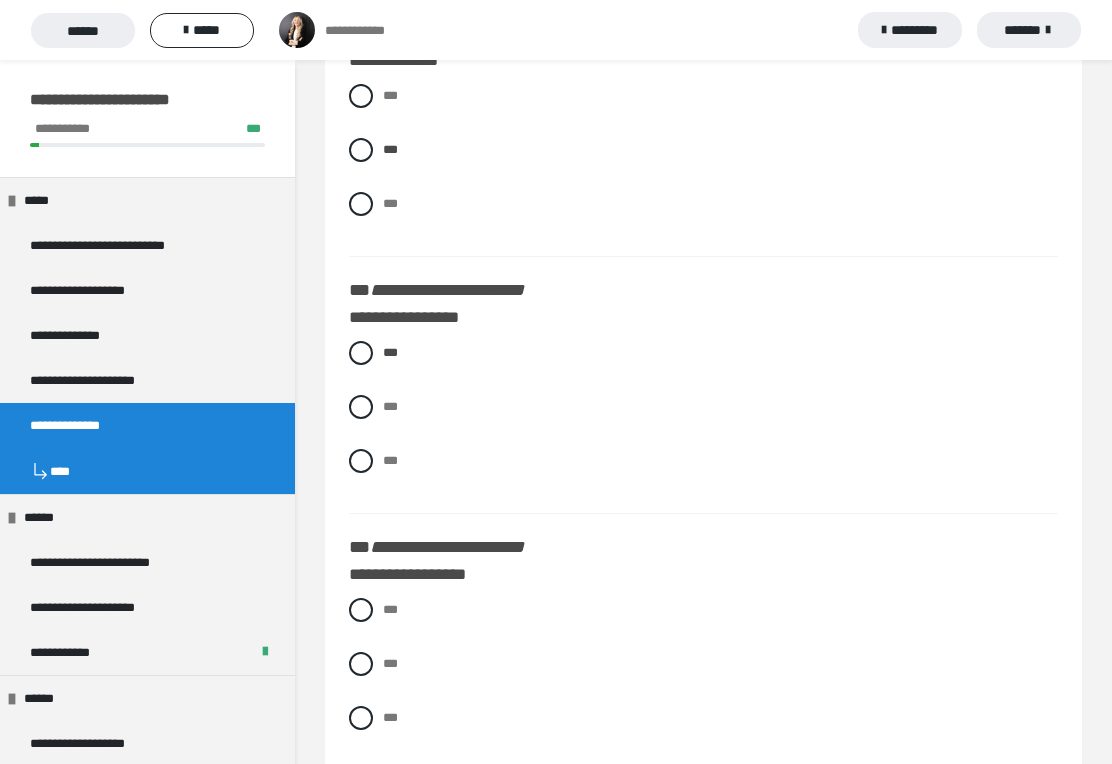 click at bounding box center [361, 610] 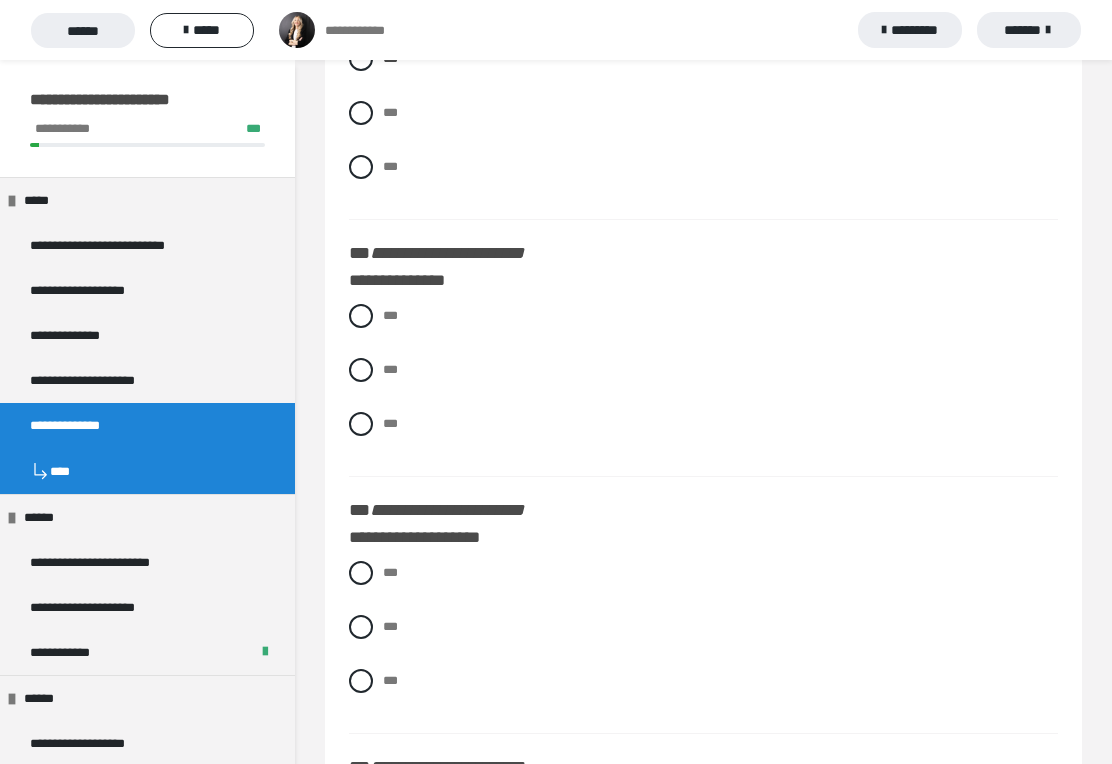 scroll, scrollTop: 956, scrollLeft: 0, axis: vertical 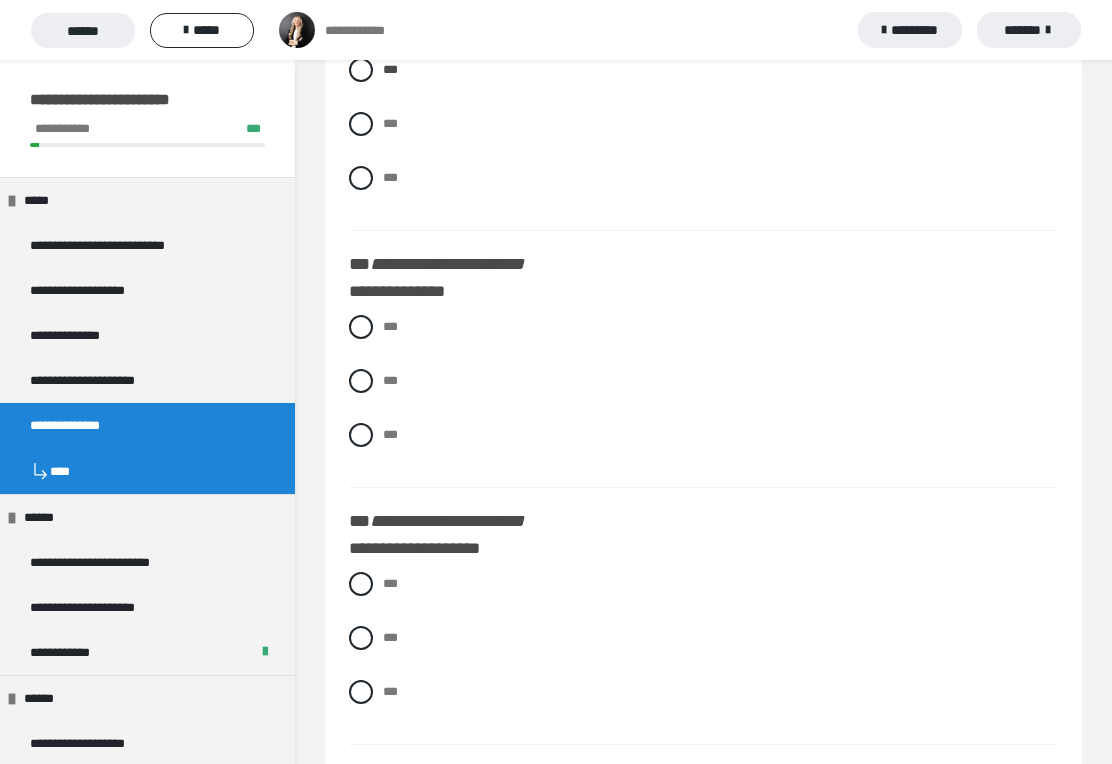 click at bounding box center (361, 327) 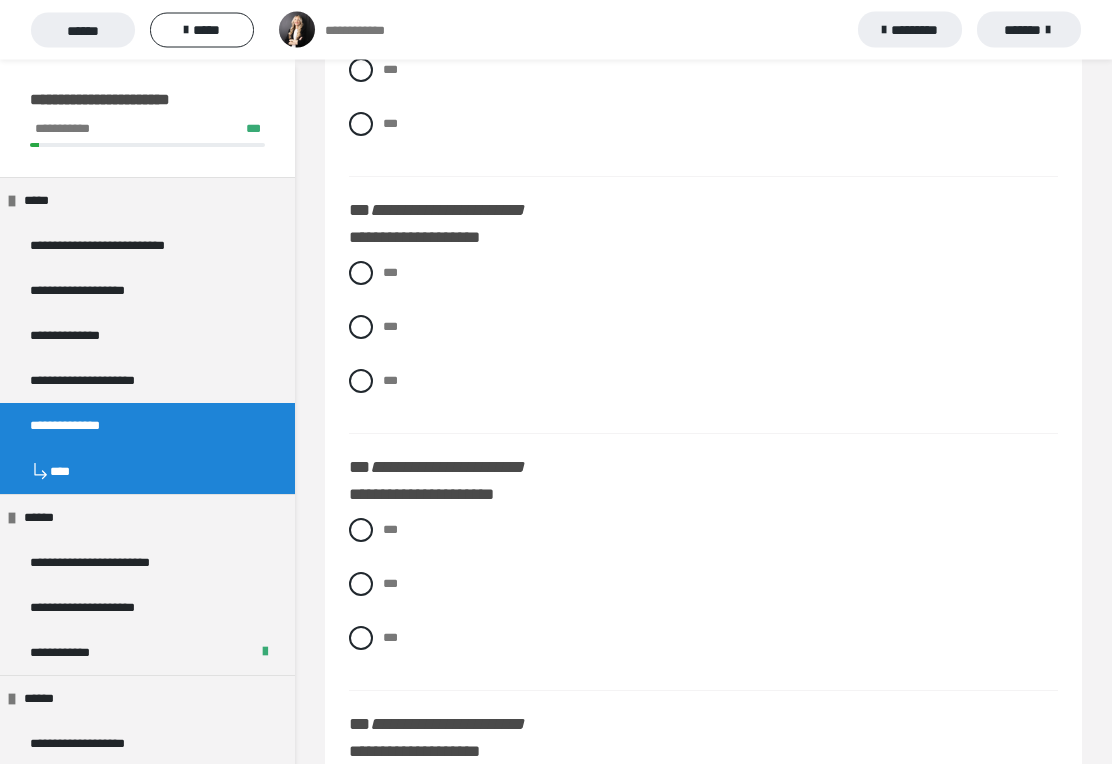 scroll, scrollTop: 1267, scrollLeft: 0, axis: vertical 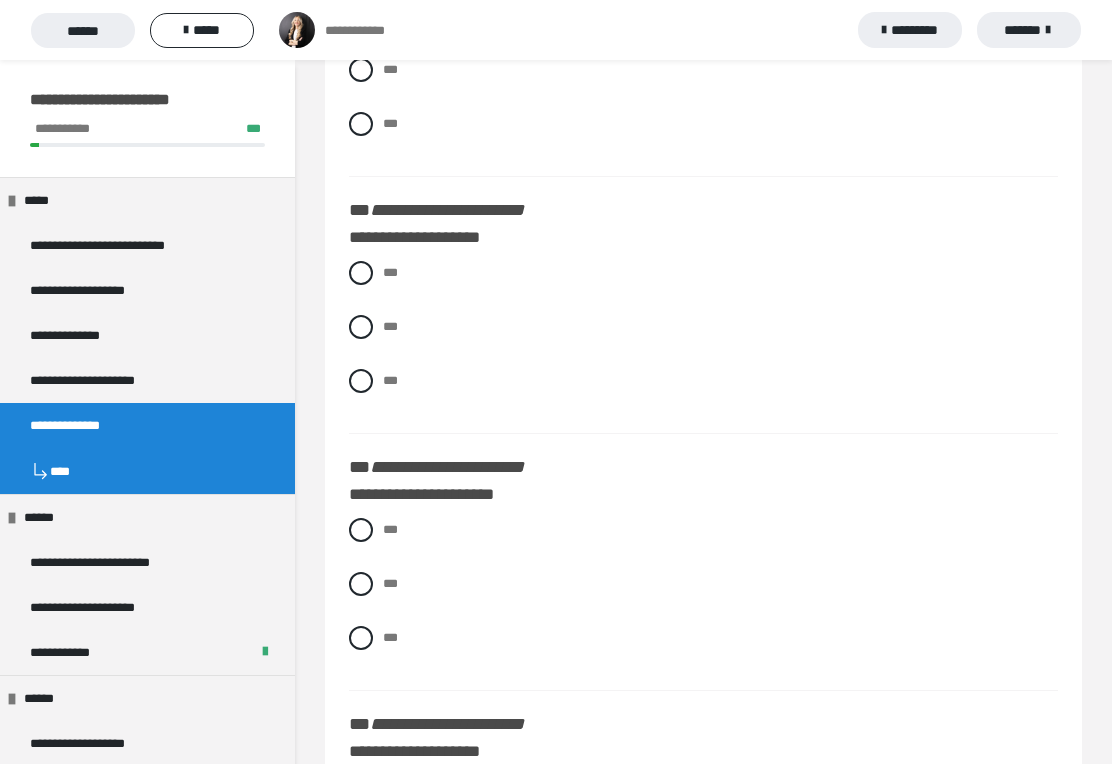 click on "*** *** ***" at bounding box center (703, 342) 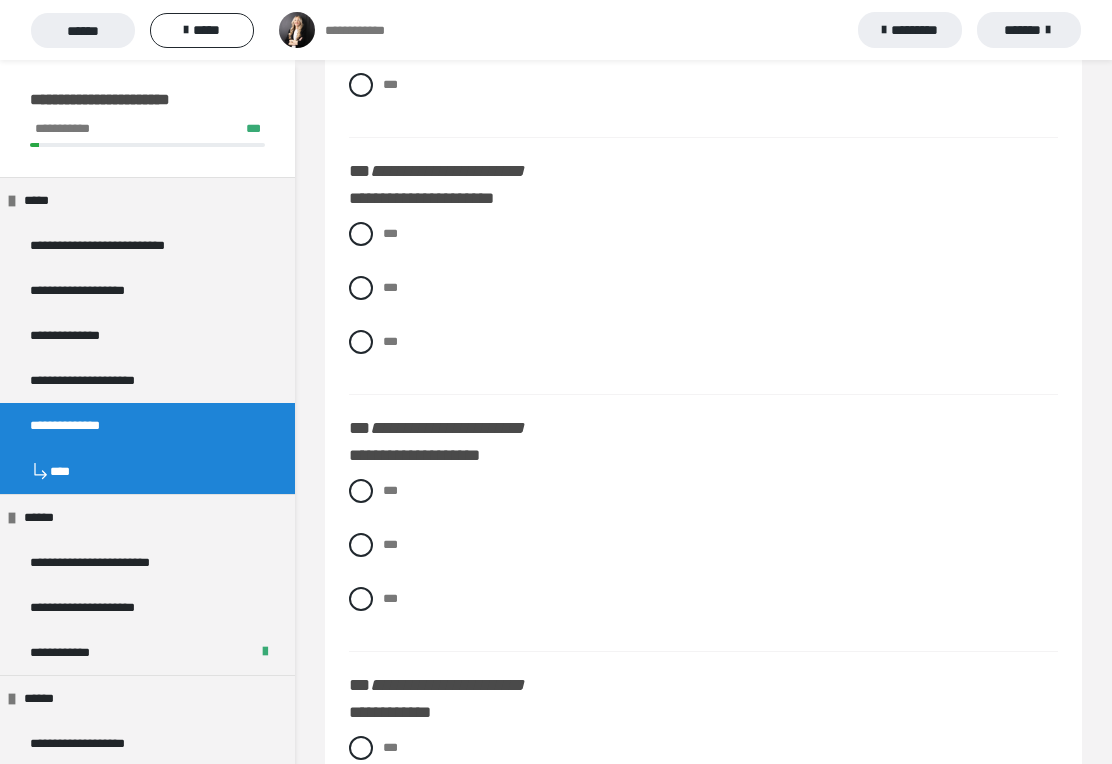 scroll, scrollTop: 1562, scrollLeft: 0, axis: vertical 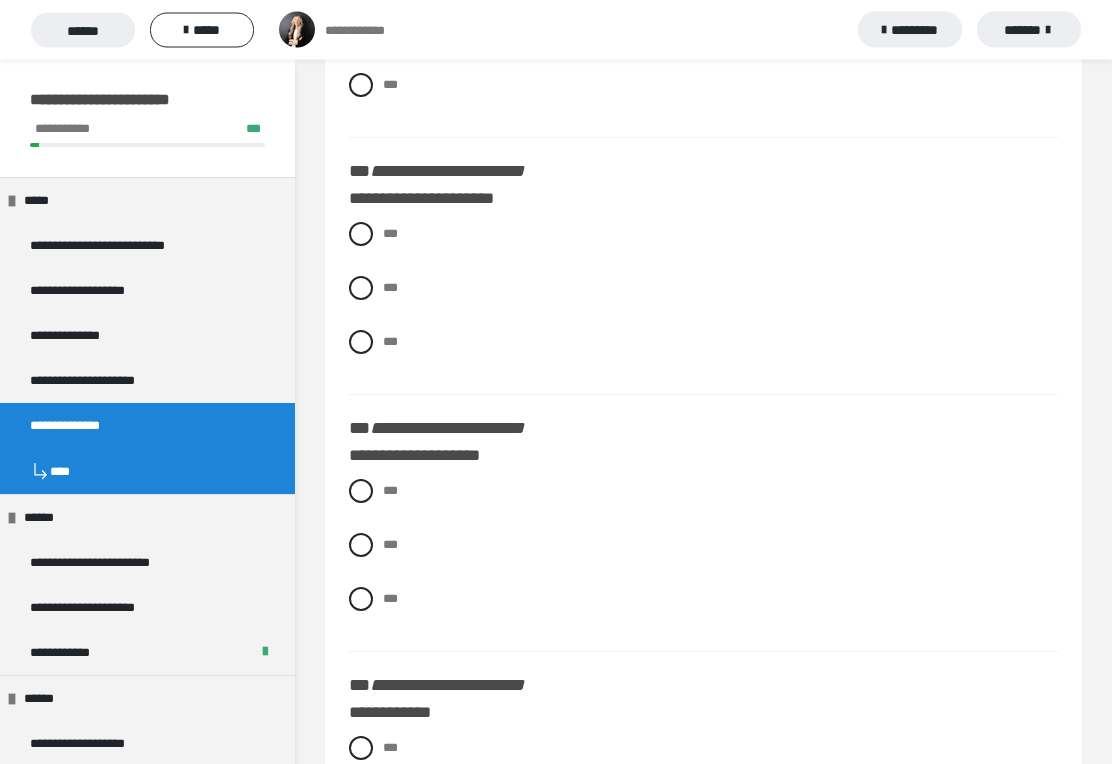 click on "*** *** ***" at bounding box center (703, 304) 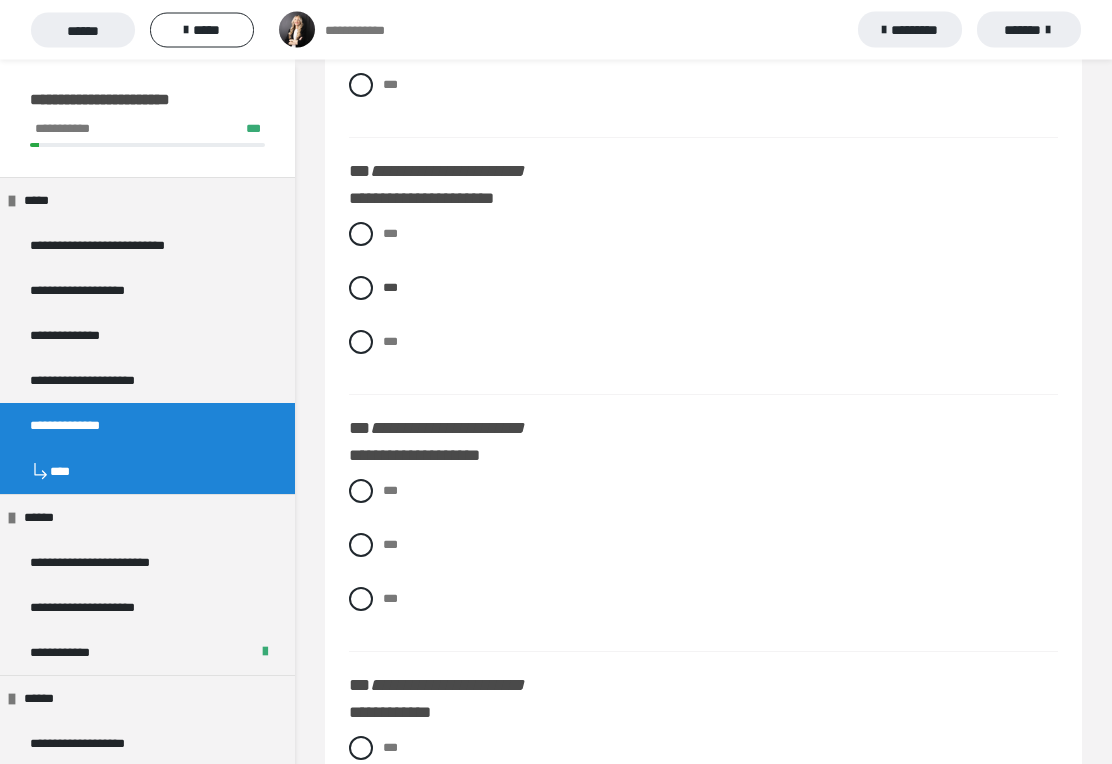 scroll, scrollTop: 1563, scrollLeft: 0, axis: vertical 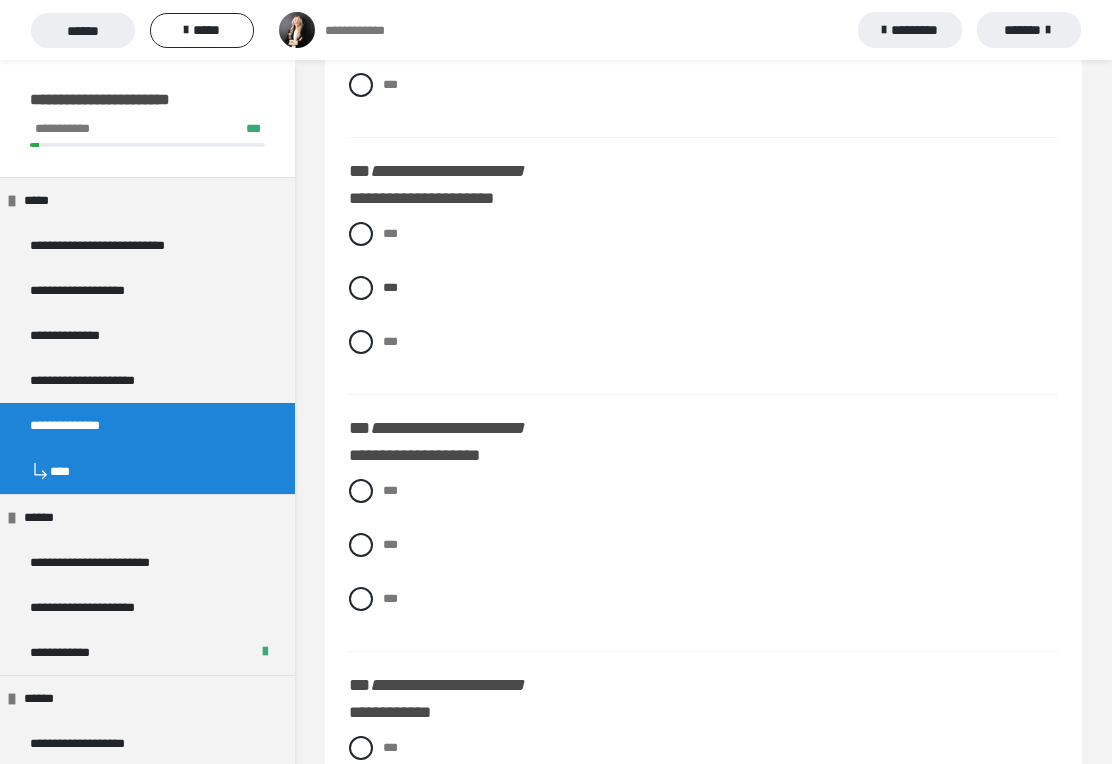 click on "***" at bounding box center [703, 545] 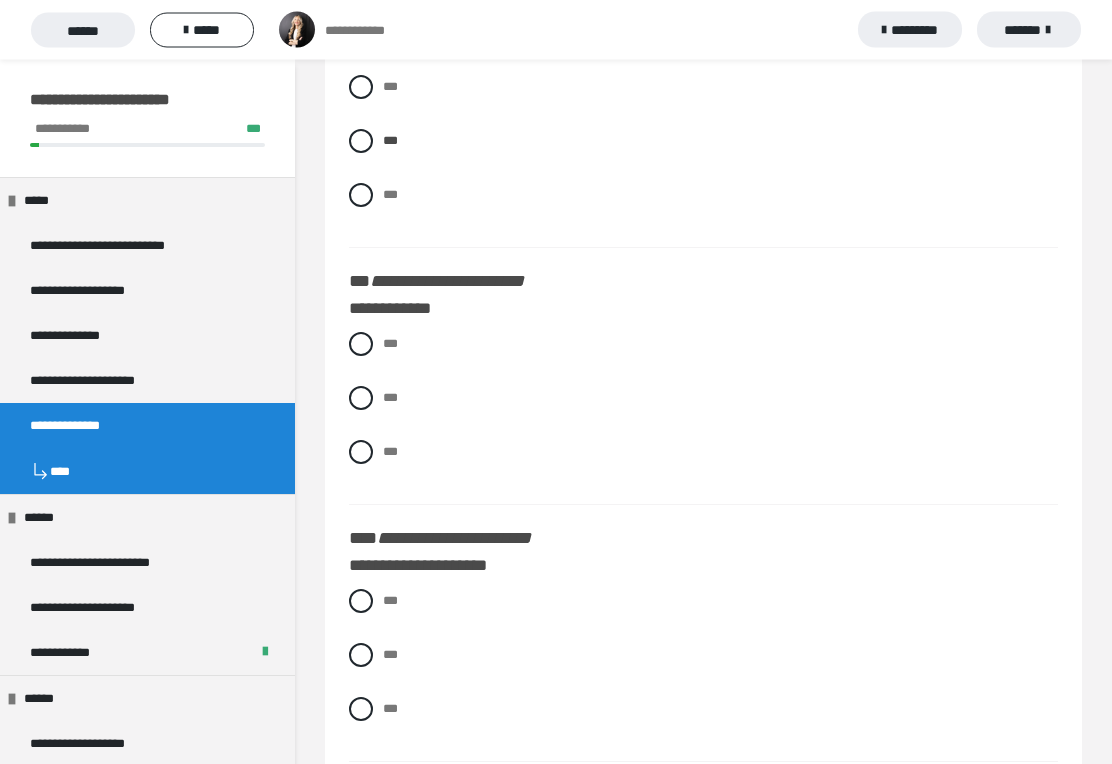 scroll, scrollTop: 1968, scrollLeft: 0, axis: vertical 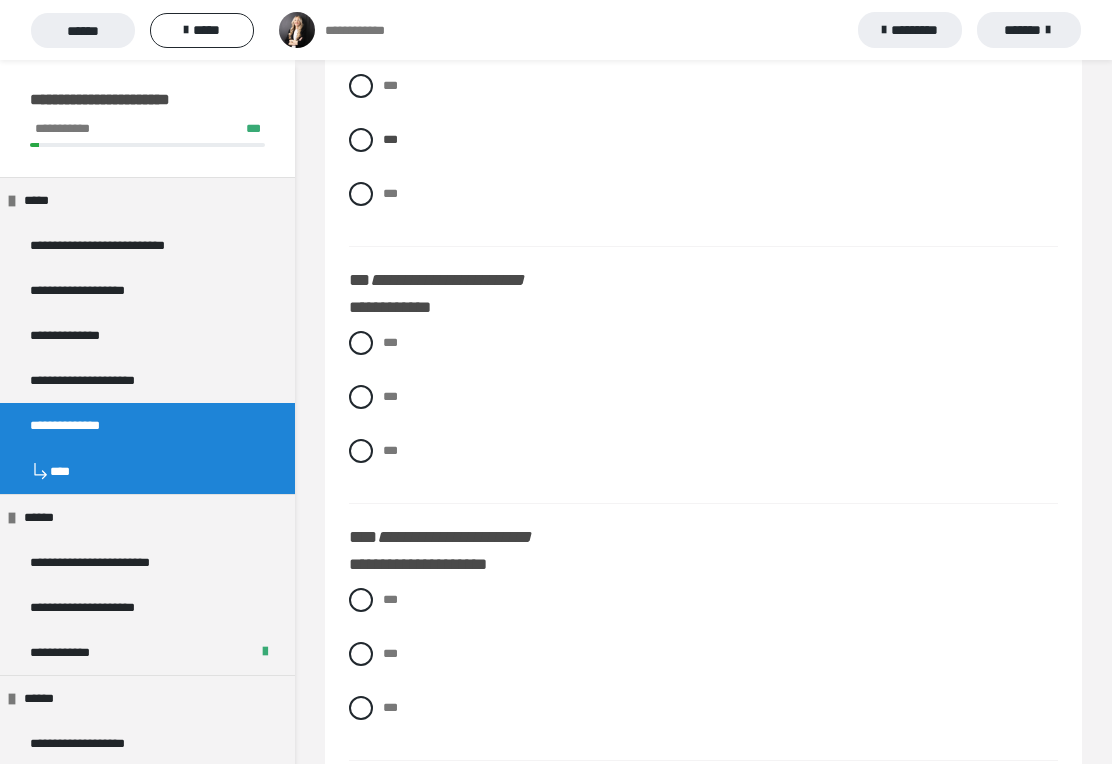 click on "***" at bounding box center [703, 397] 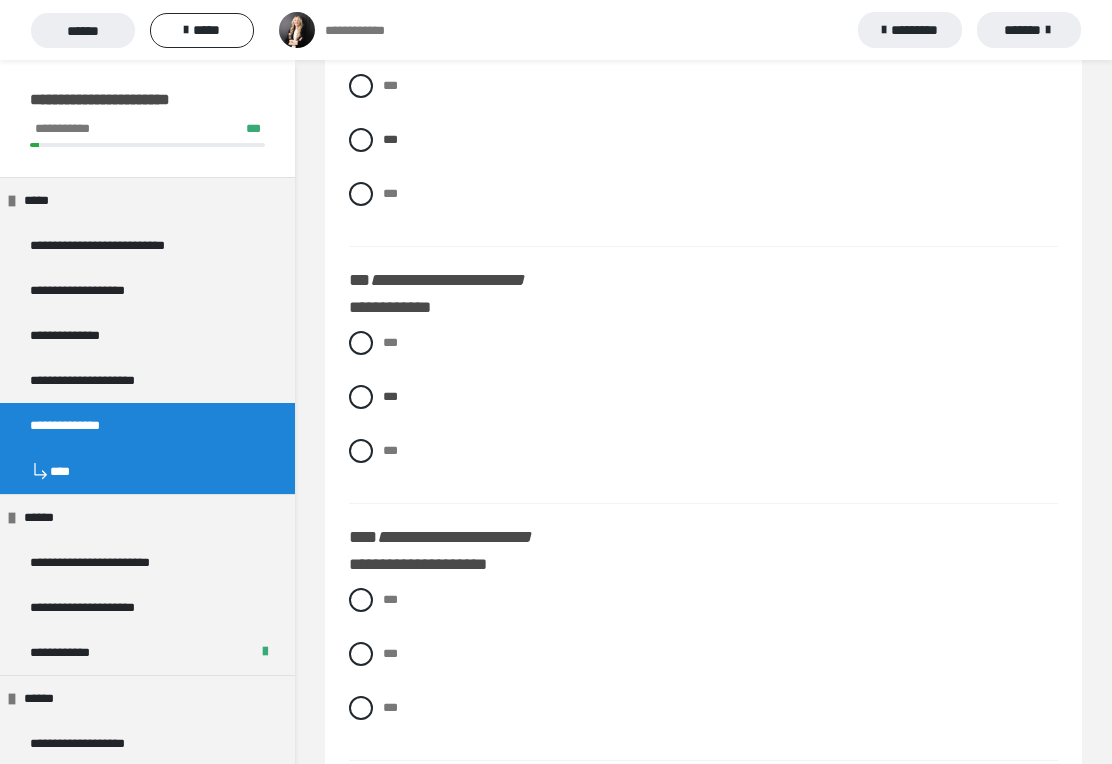 click at bounding box center [361, 343] 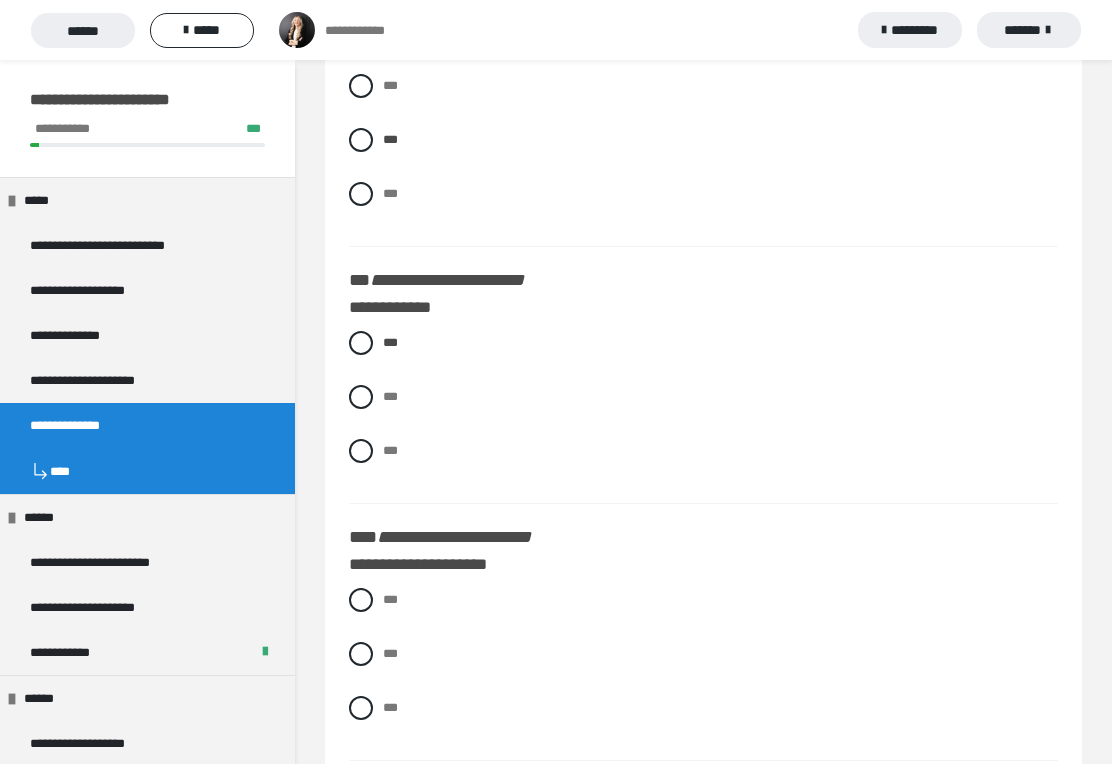 click at bounding box center [361, 600] 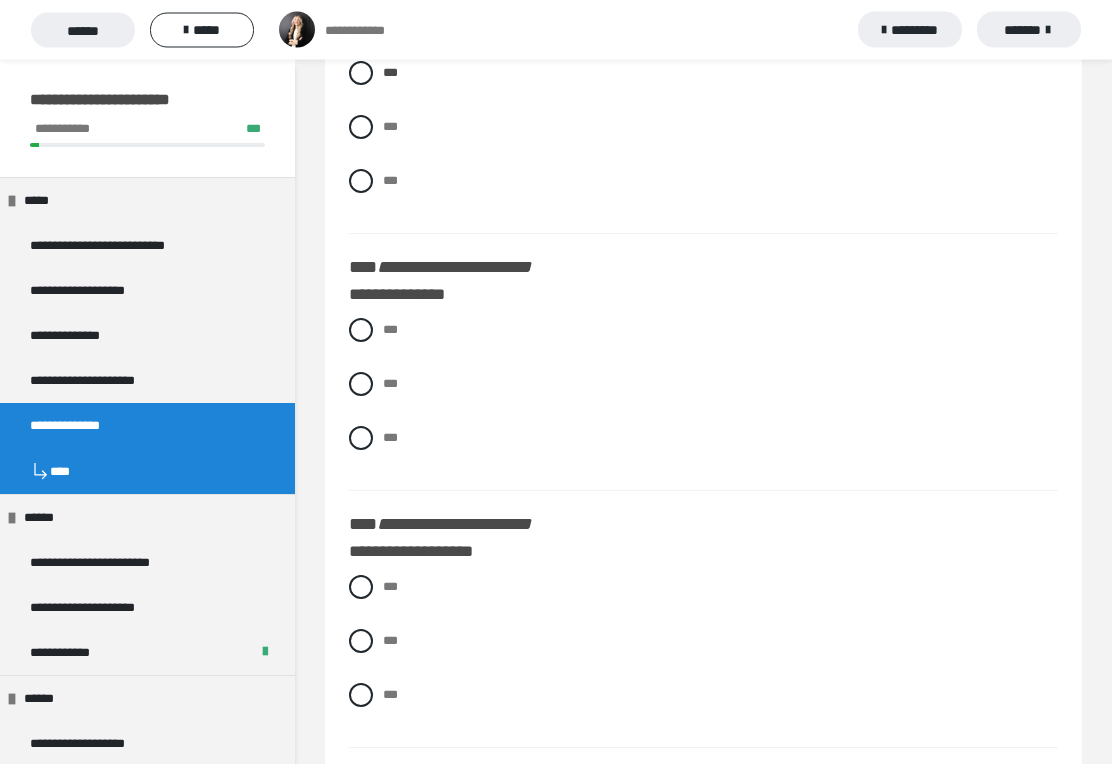 click at bounding box center (361, 385) 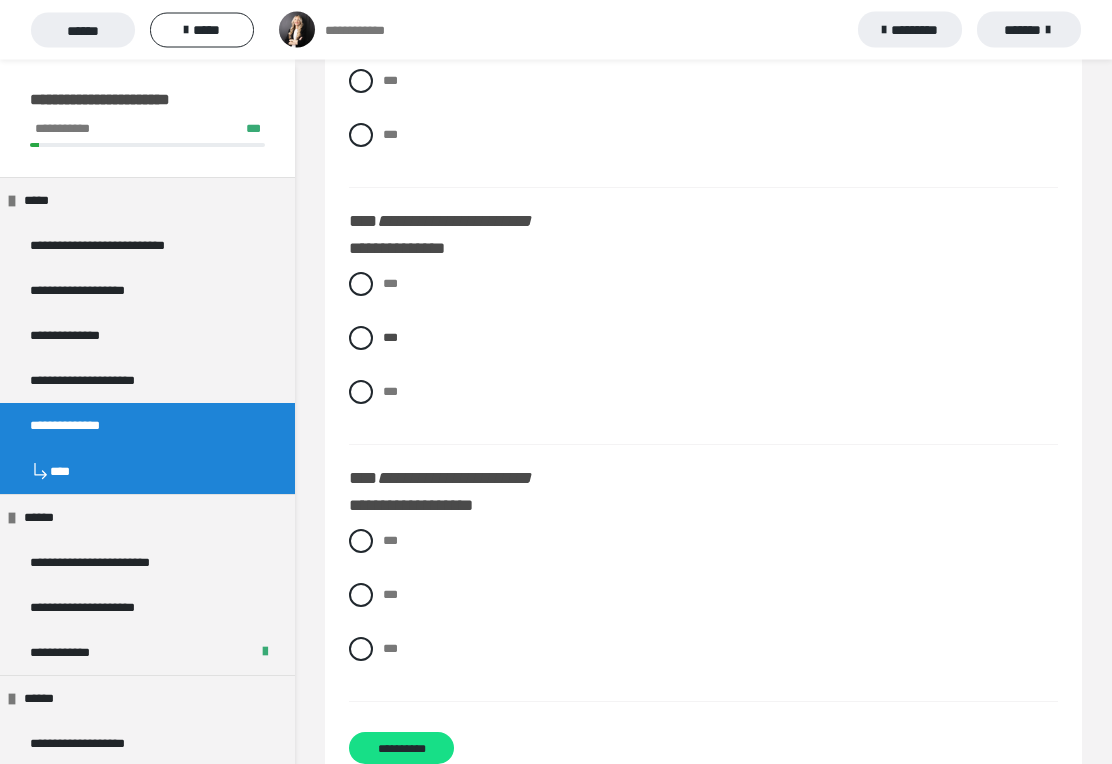 scroll, scrollTop: 2564, scrollLeft: 0, axis: vertical 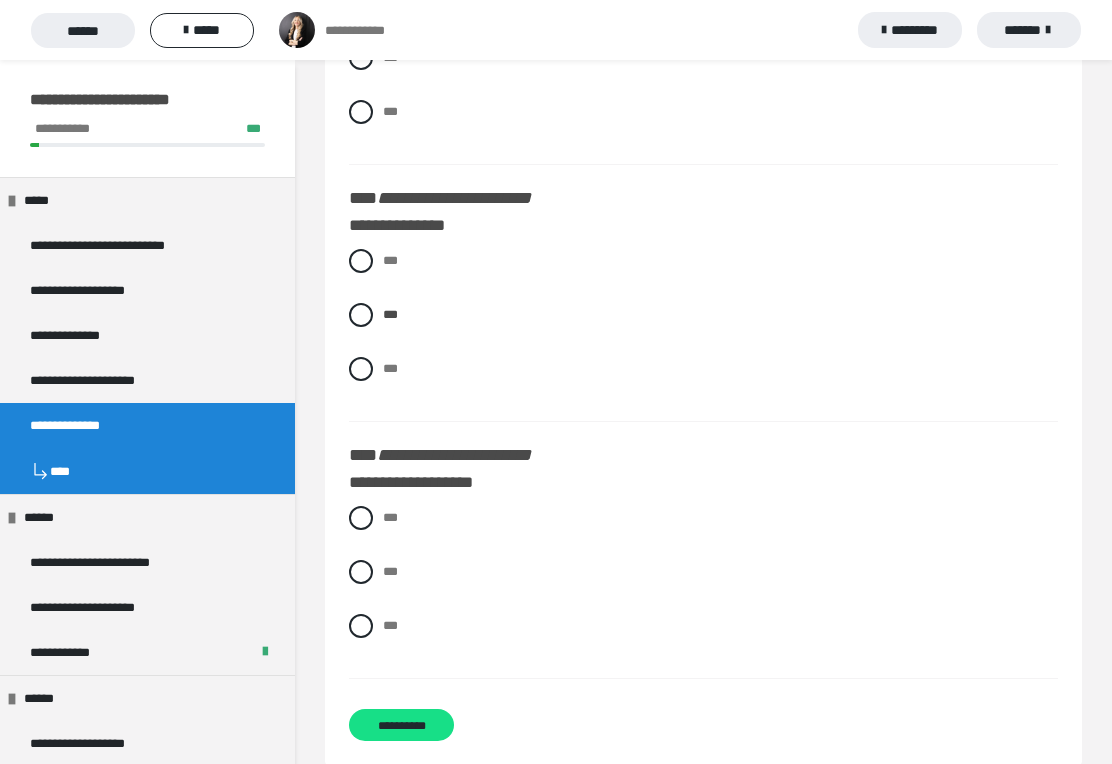 click on "***" at bounding box center [703, 572] 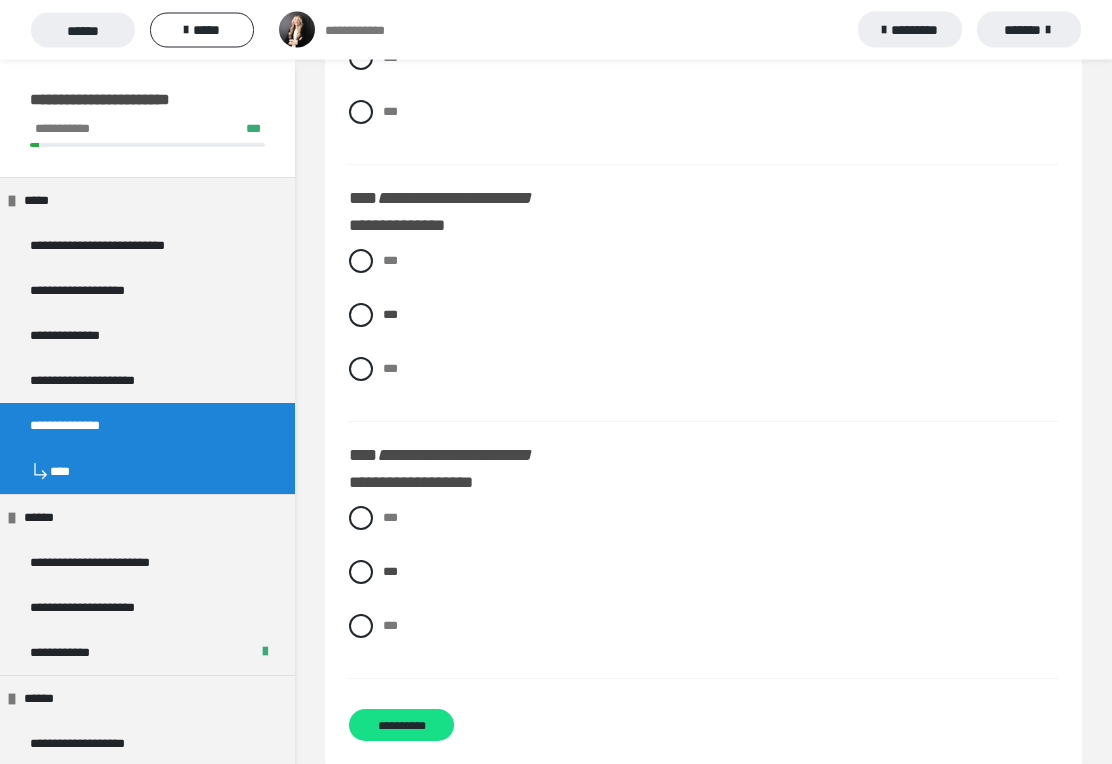 scroll, scrollTop: 2564, scrollLeft: 0, axis: vertical 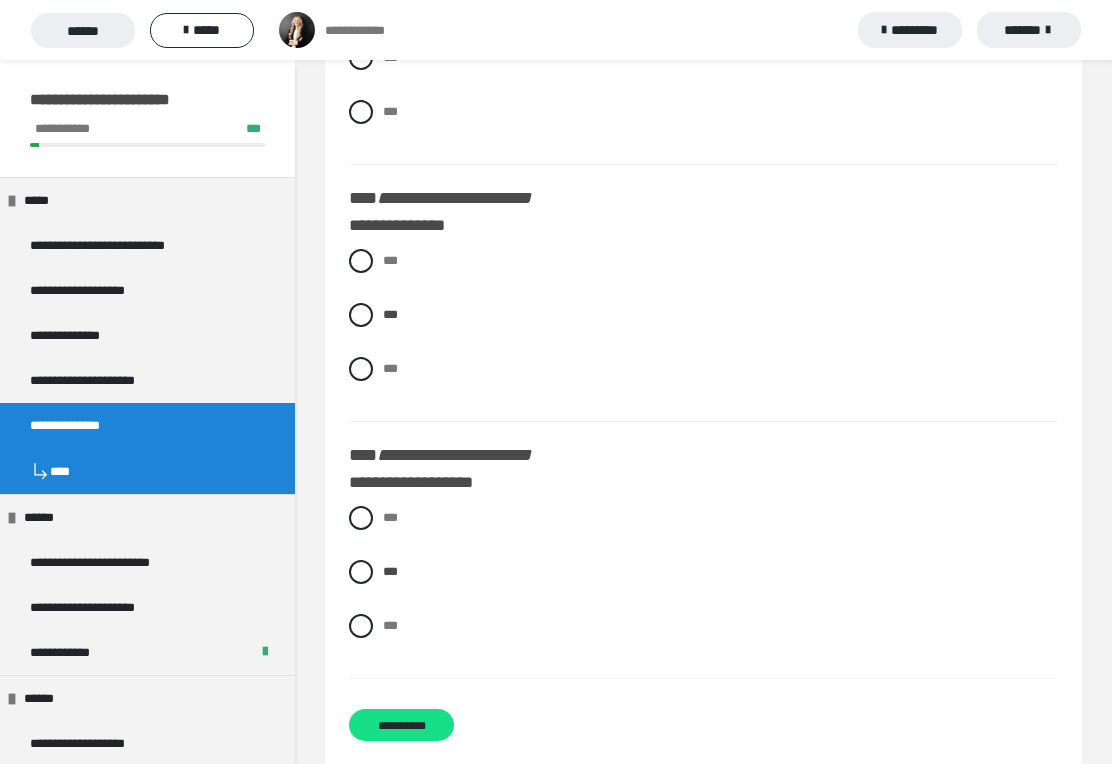 click at bounding box center [361, 572] 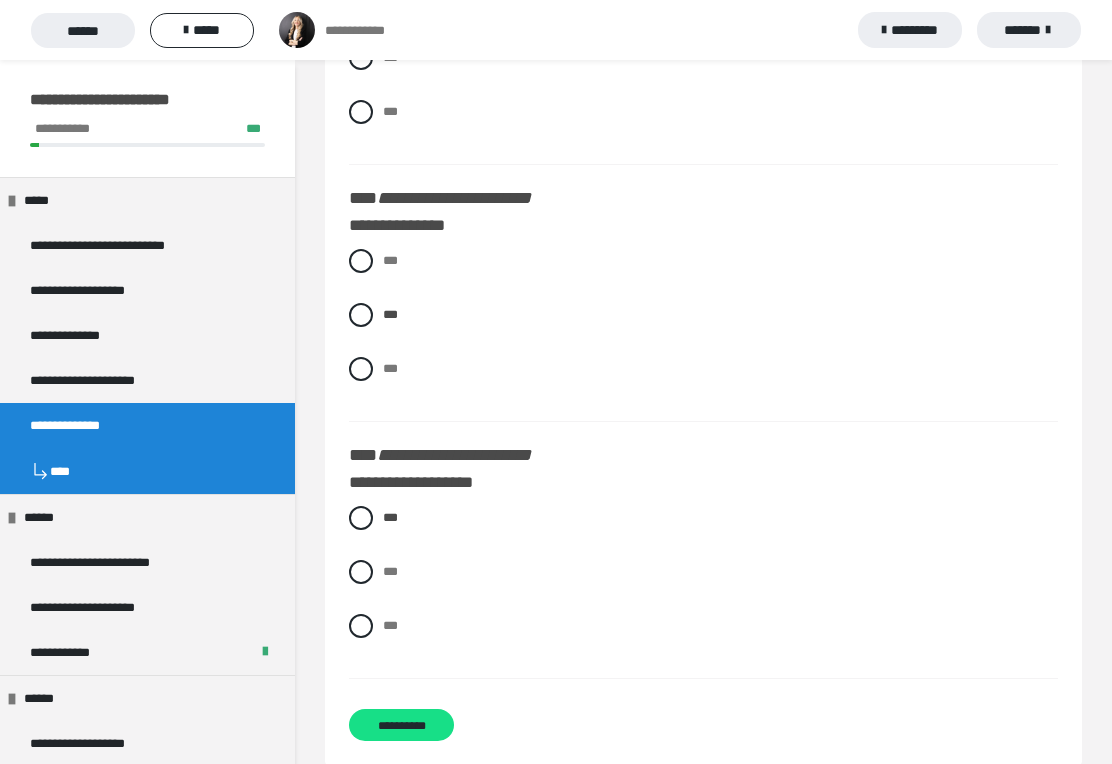 click on "**********" at bounding box center [401, 725] 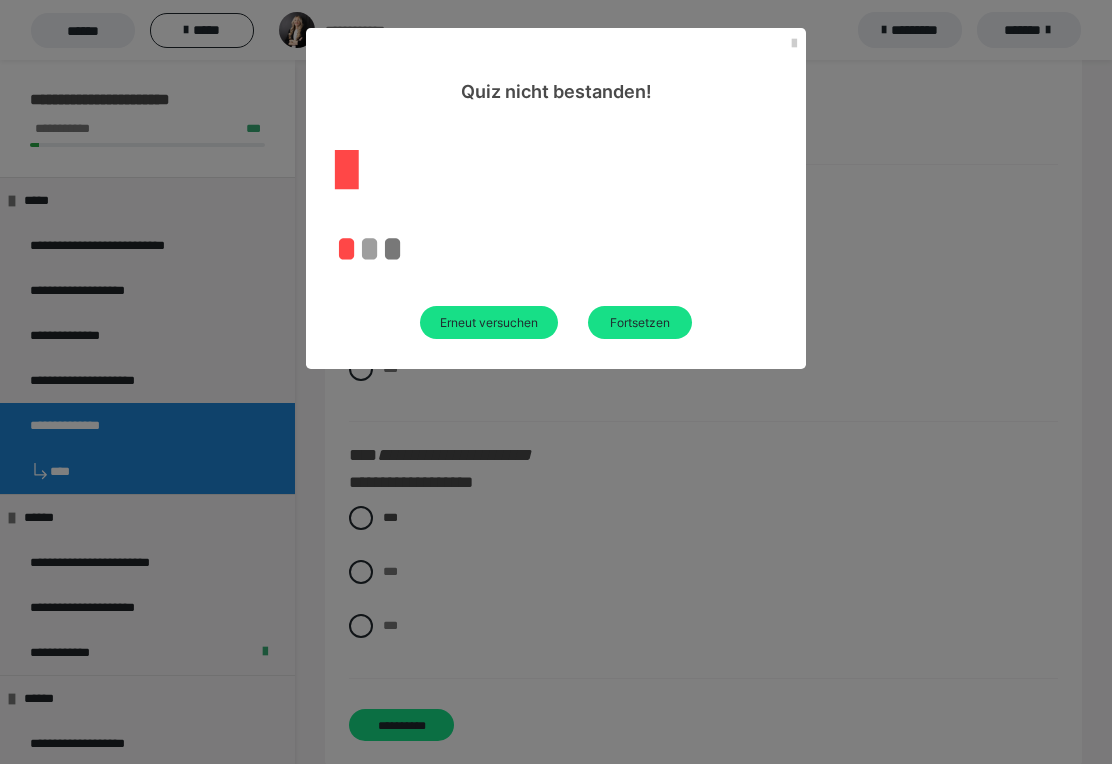 scroll, scrollTop: 60, scrollLeft: 0, axis: vertical 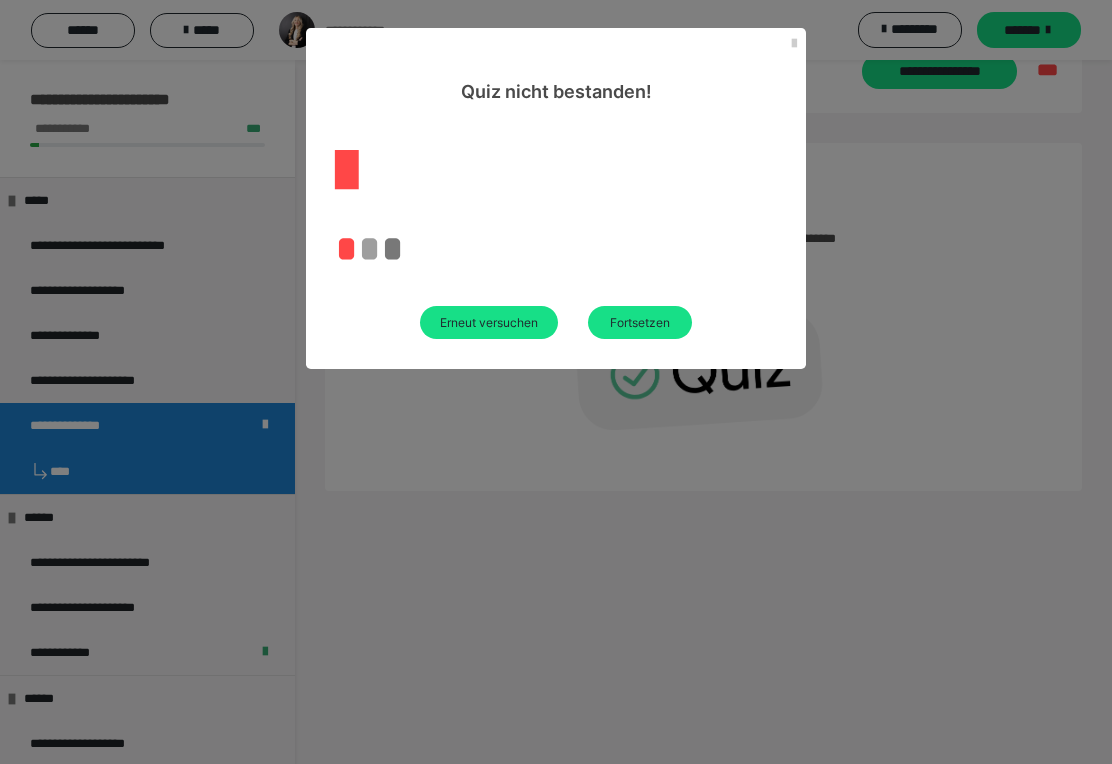 click on "Erneut versuchen" at bounding box center [489, 322] 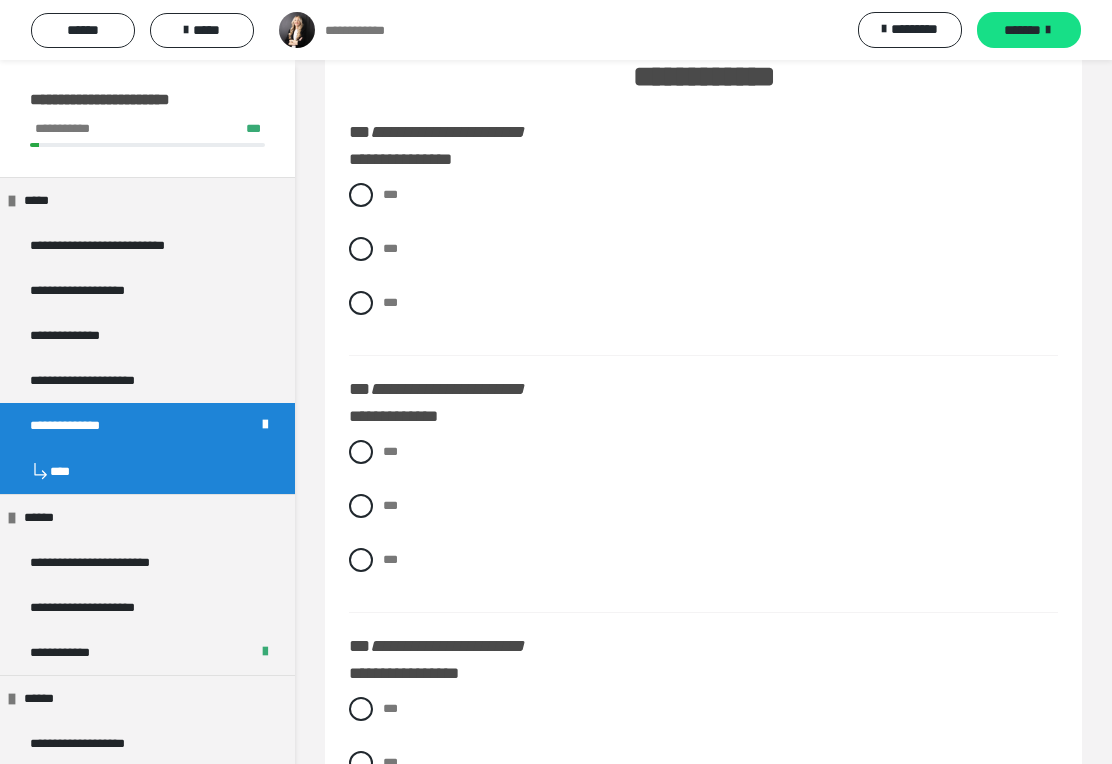 scroll, scrollTop: 0, scrollLeft: 0, axis: both 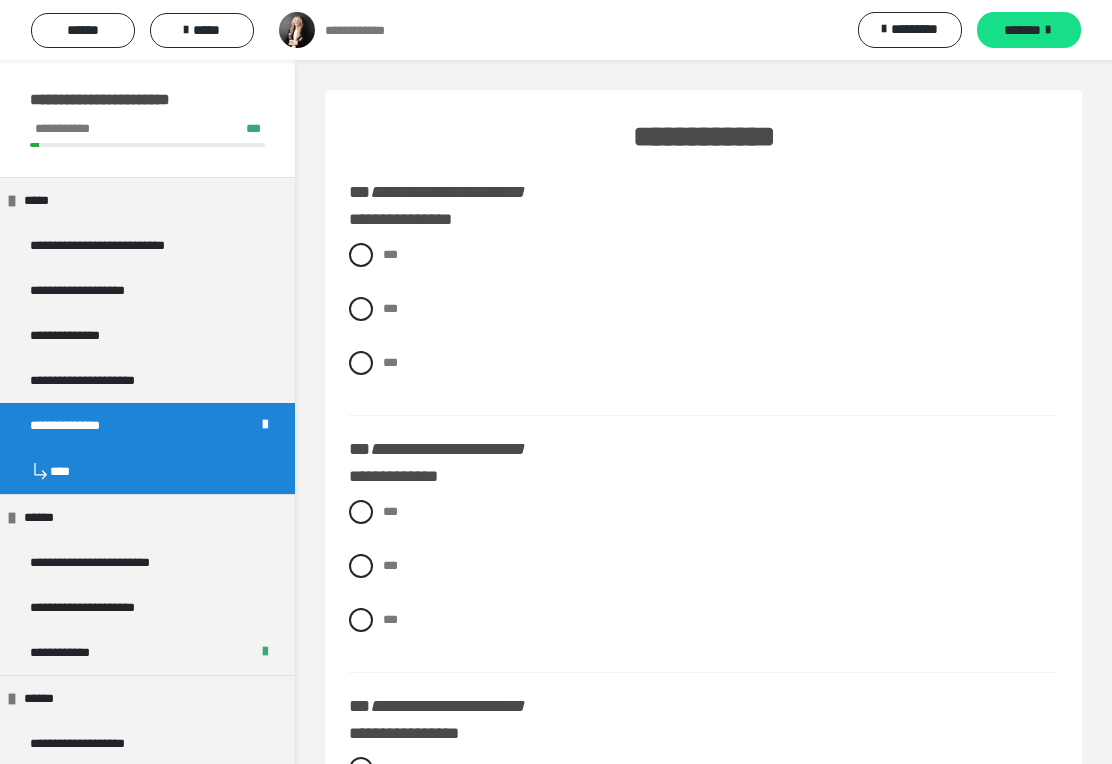 click at bounding box center (361, 255) 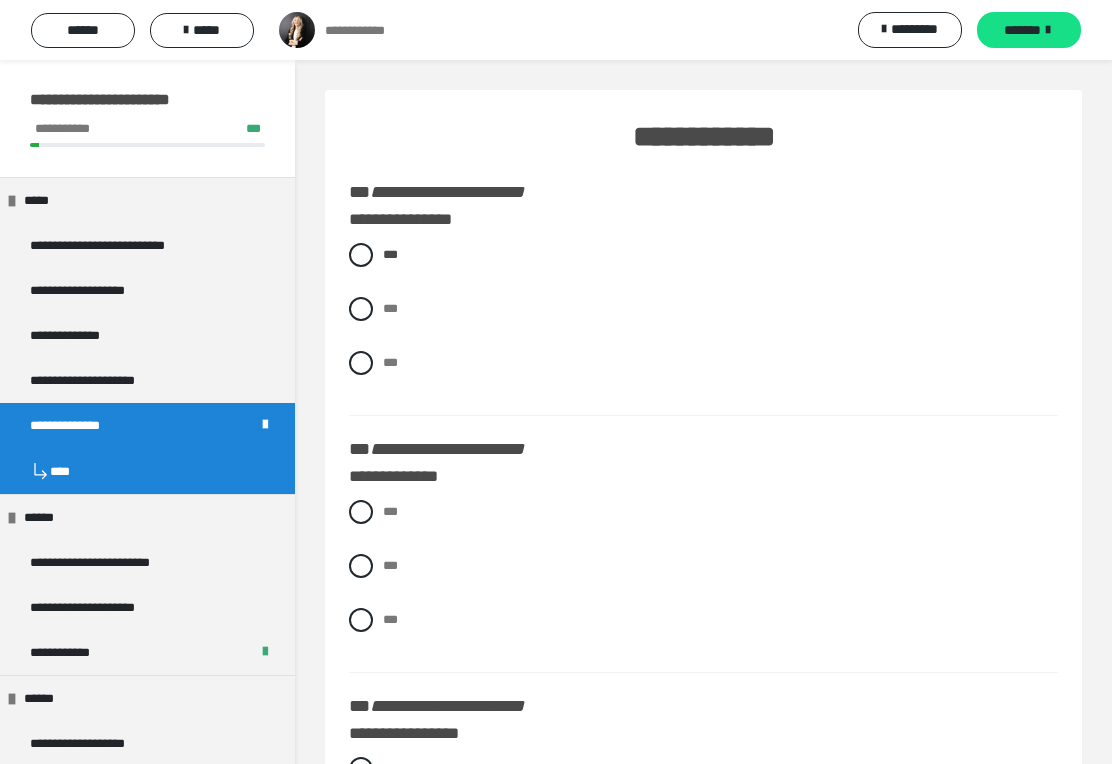 click on "***" at bounding box center (703, 566) 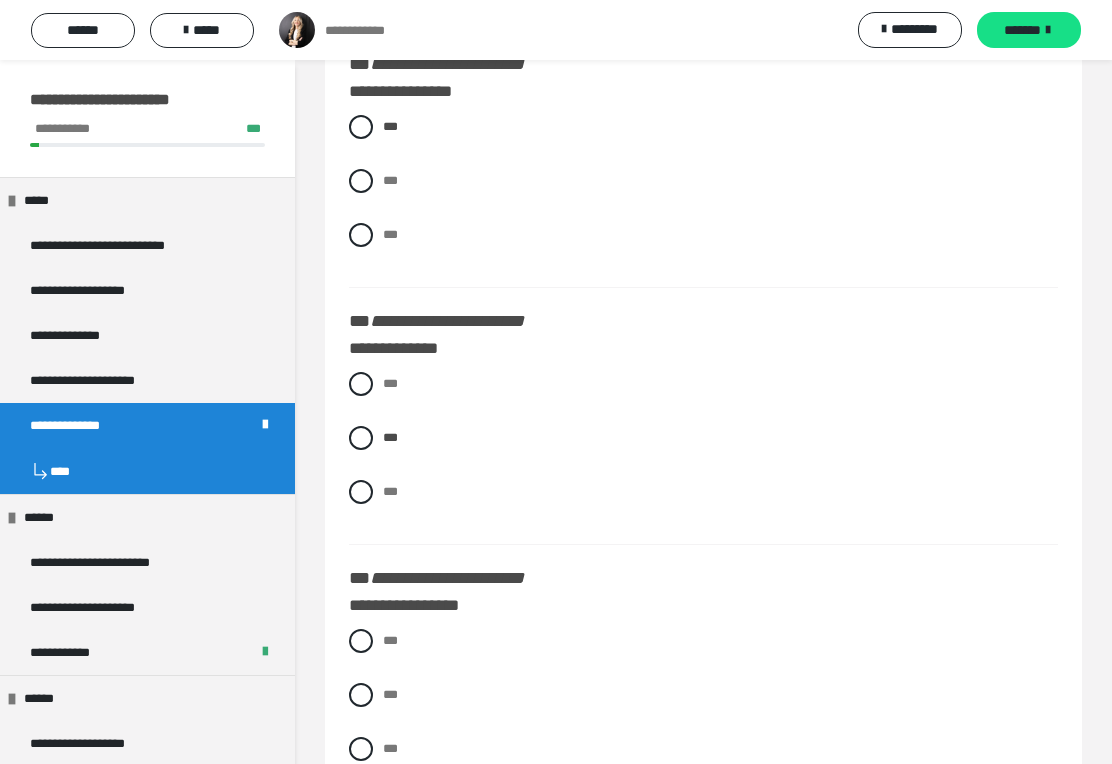 click at bounding box center [361, 641] 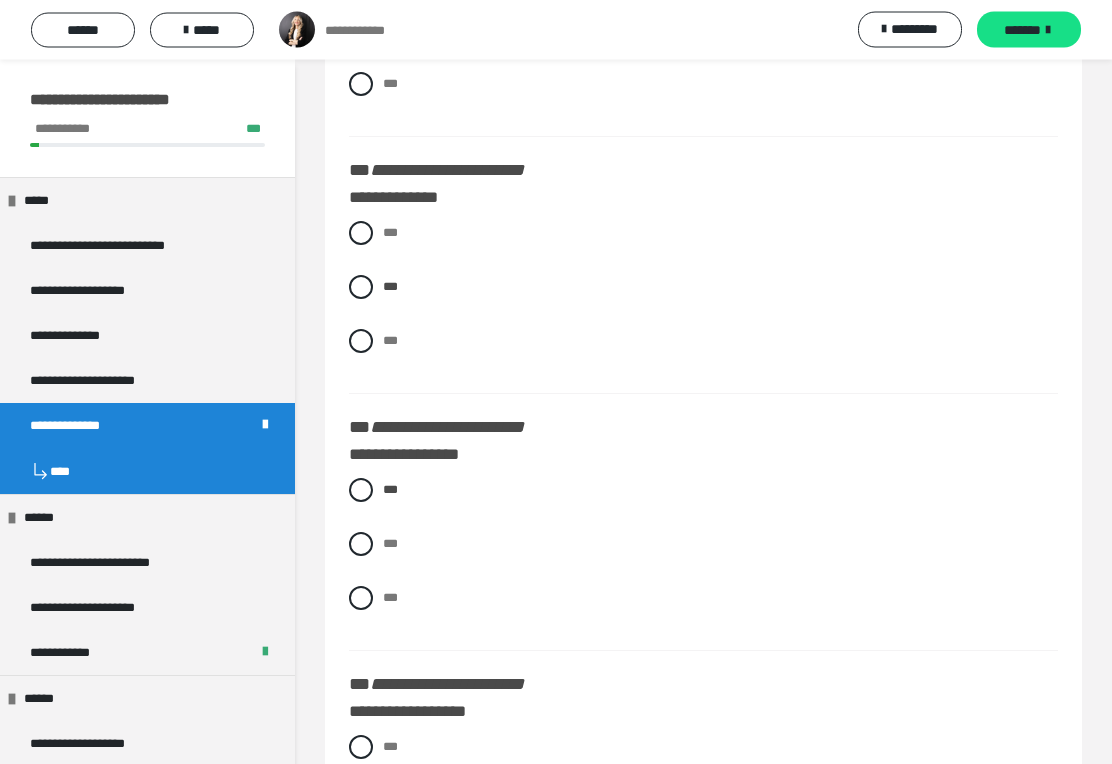 scroll, scrollTop: 367, scrollLeft: 0, axis: vertical 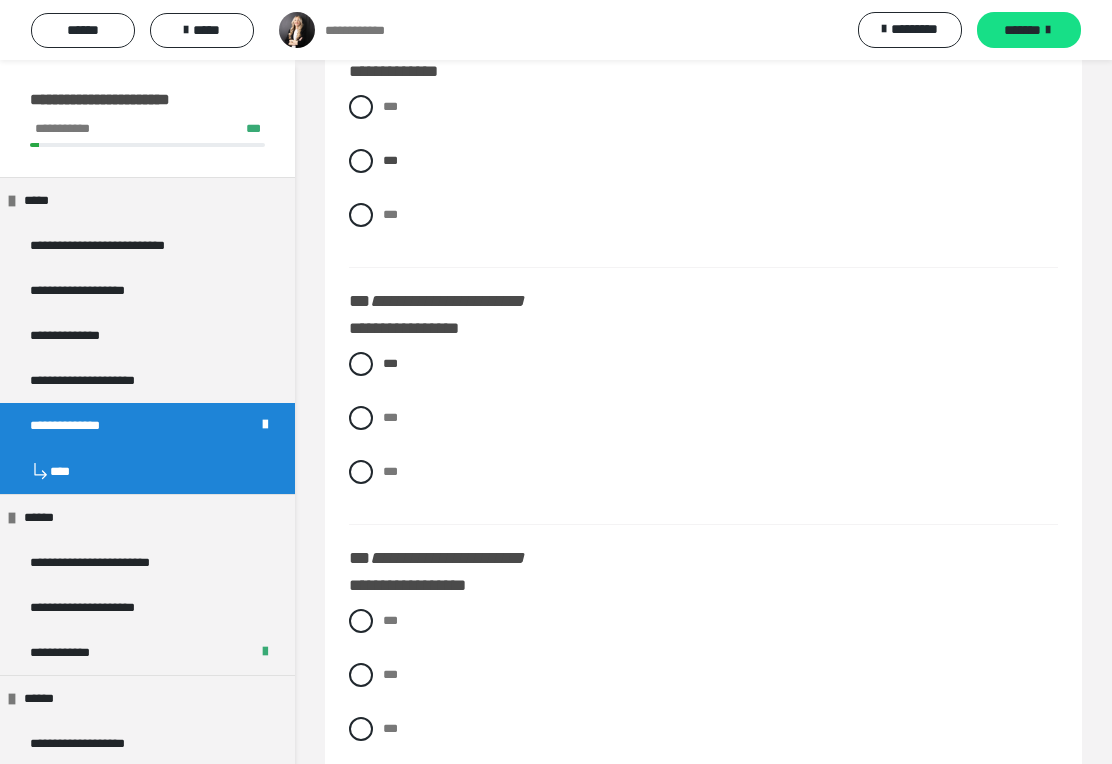 click at bounding box center [361, 621] 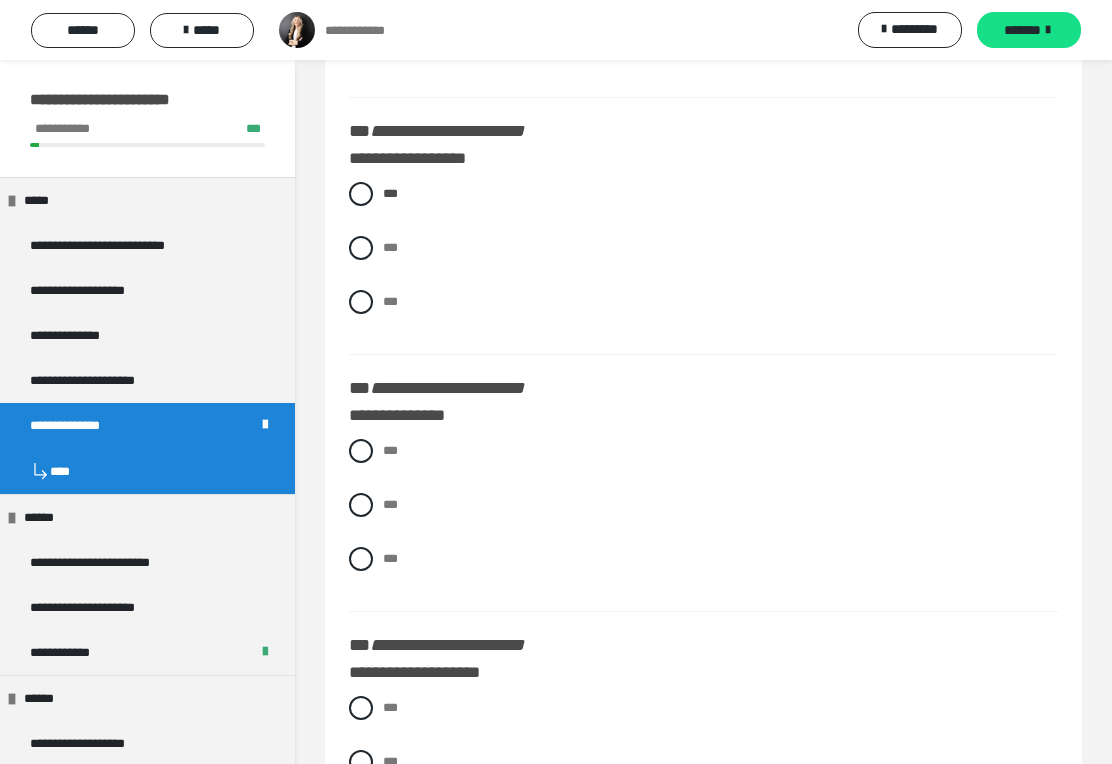 scroll, scrollTop: 851, scrollLeft: 0, axis: vertical 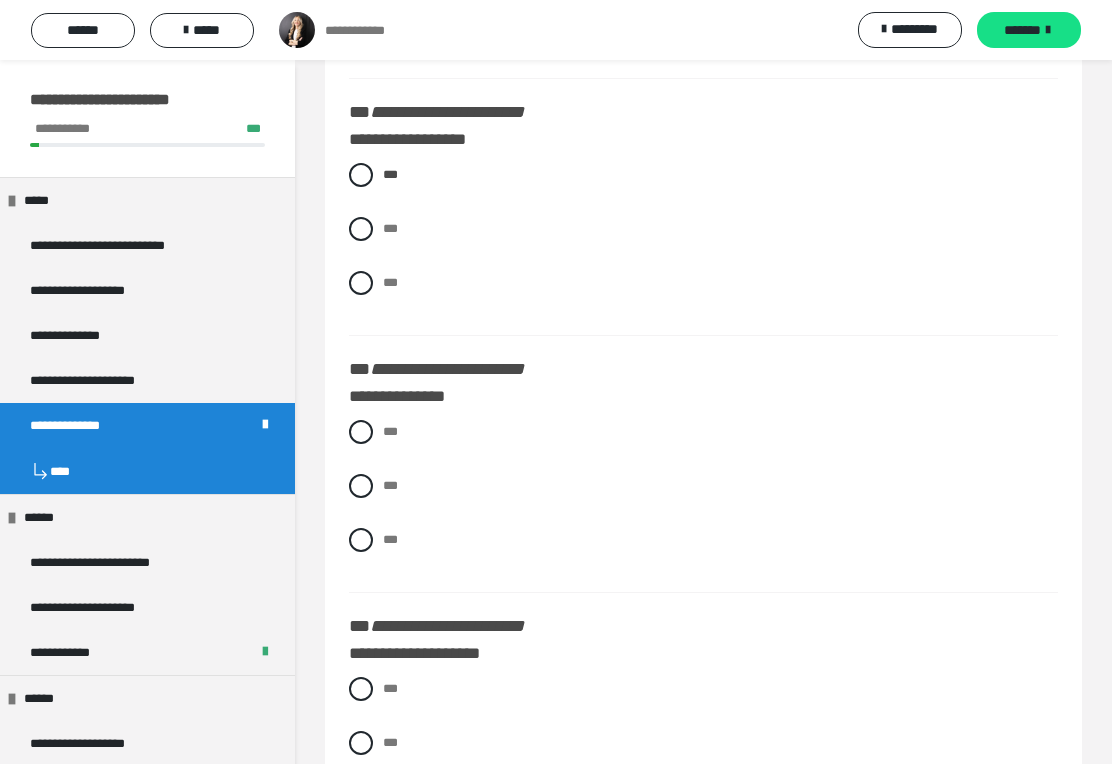 click at bounding box center [361, 432] 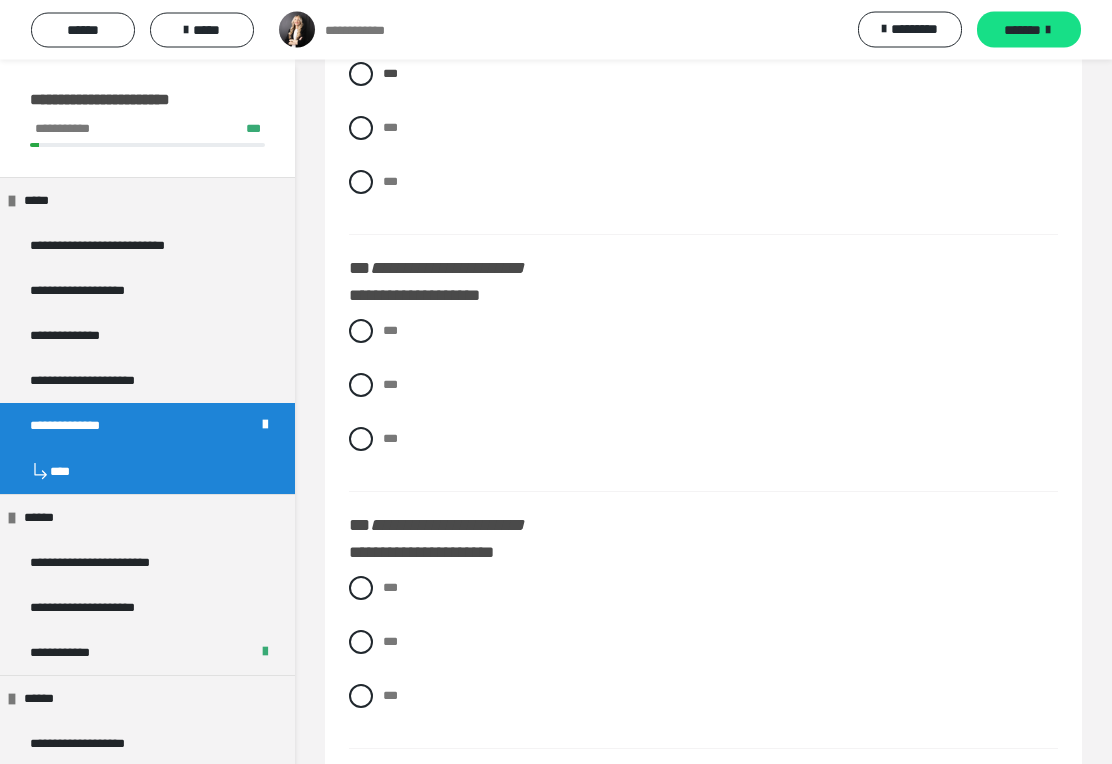 scroll, scrollTop: 1210, scrollLeft: 0, axis: vertical 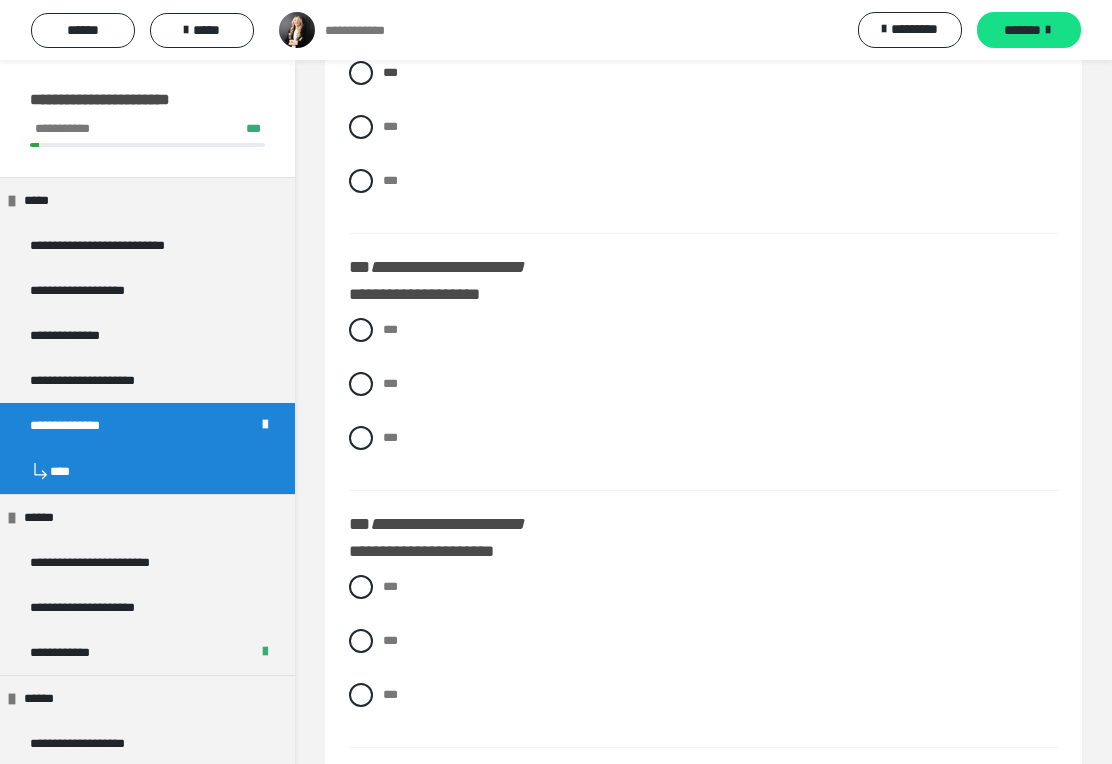 click at bounding box center [361, 330] 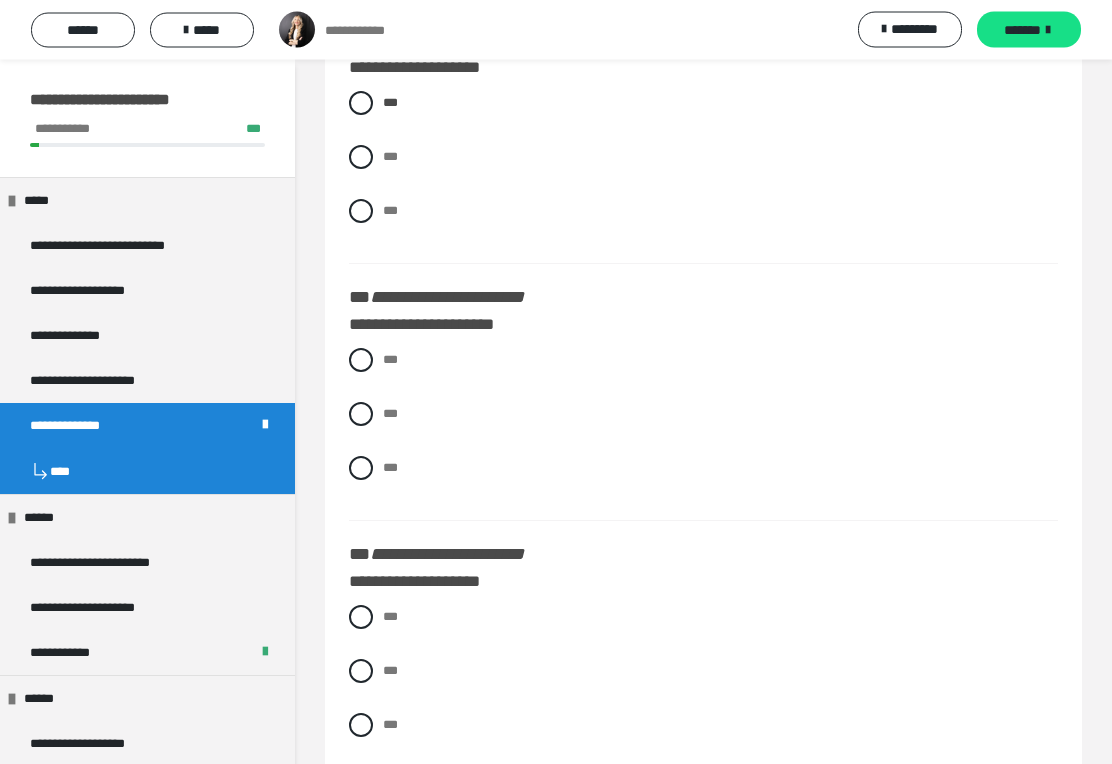 scroll, scrollTop: 1438, scrollLeft: 0, axis: vertical 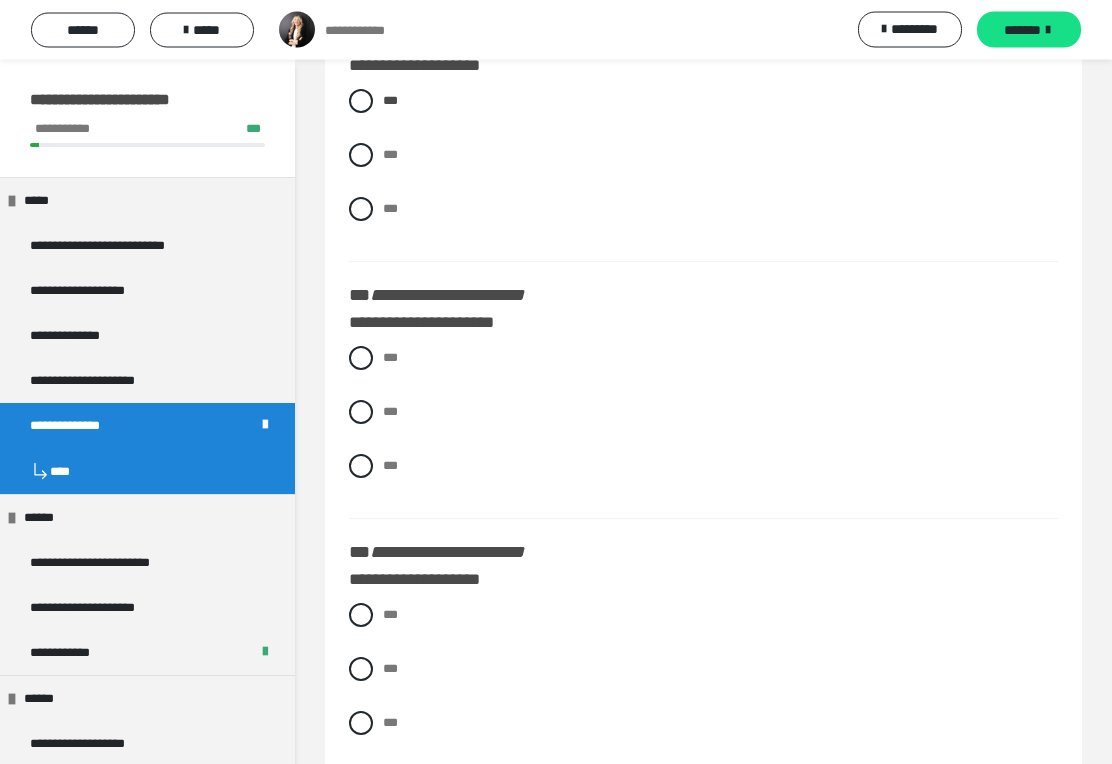 click at bounding box center [361, 359] 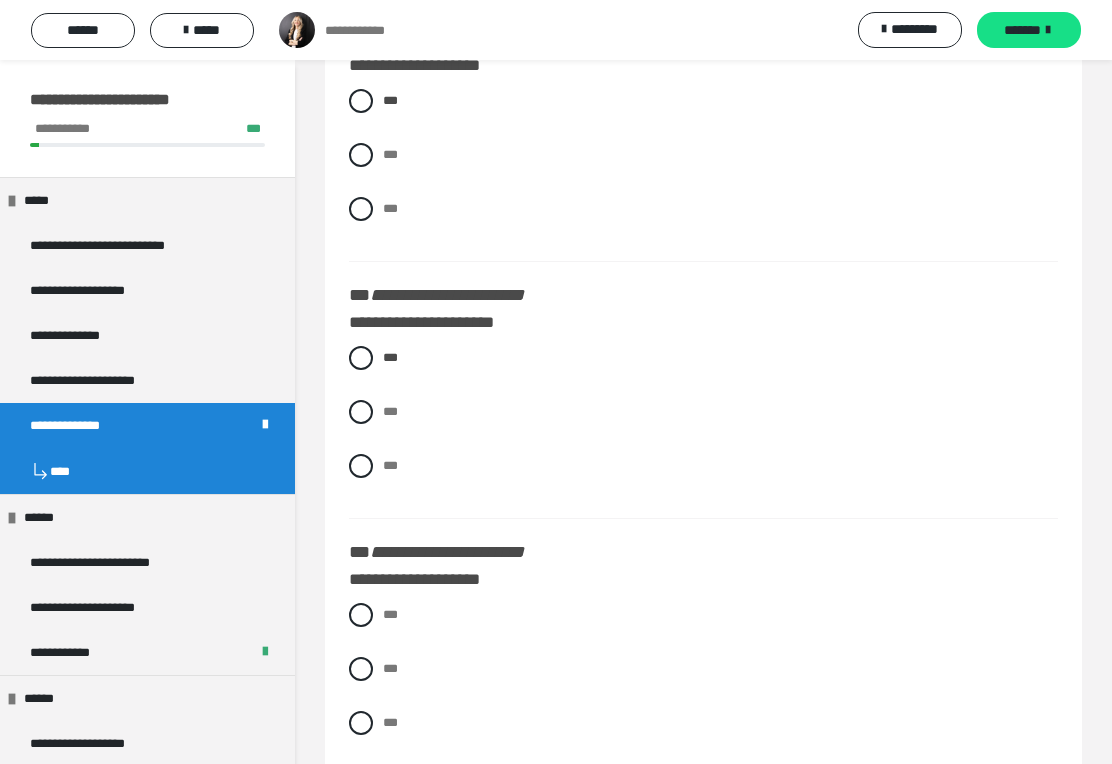 click on "***" at bounding box center (703, 412) 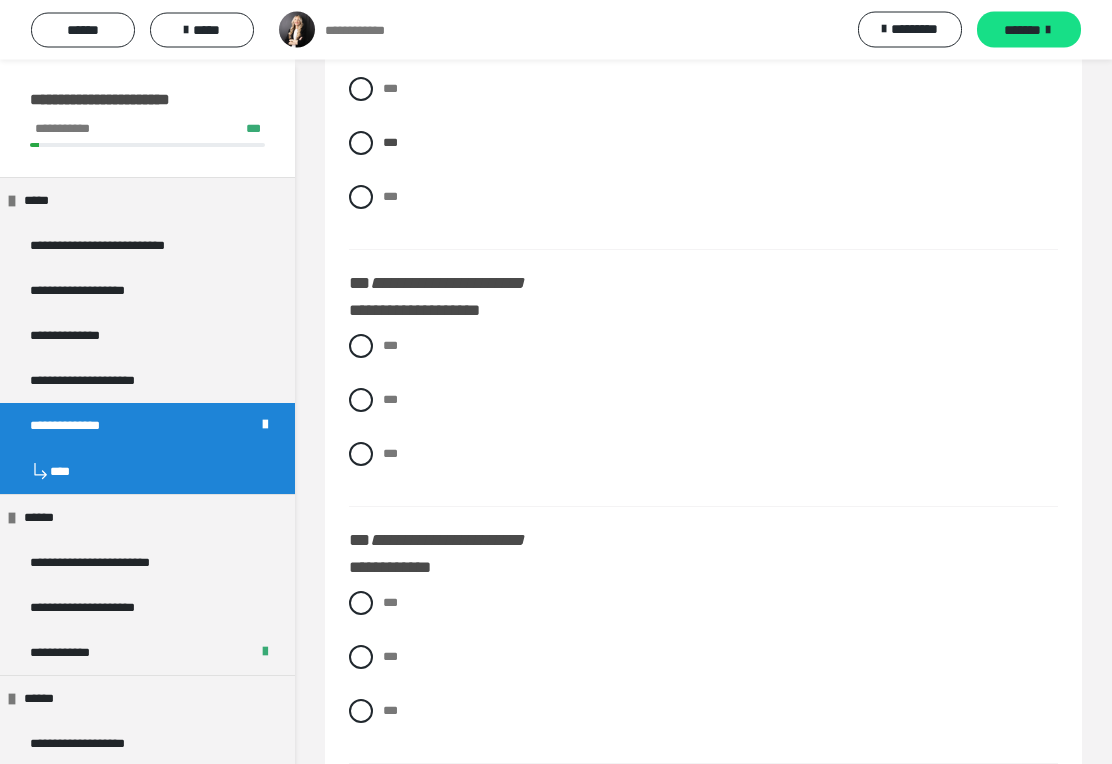 scroll, scrollTop: 1708, scrollLeft: 0, axis: vertical 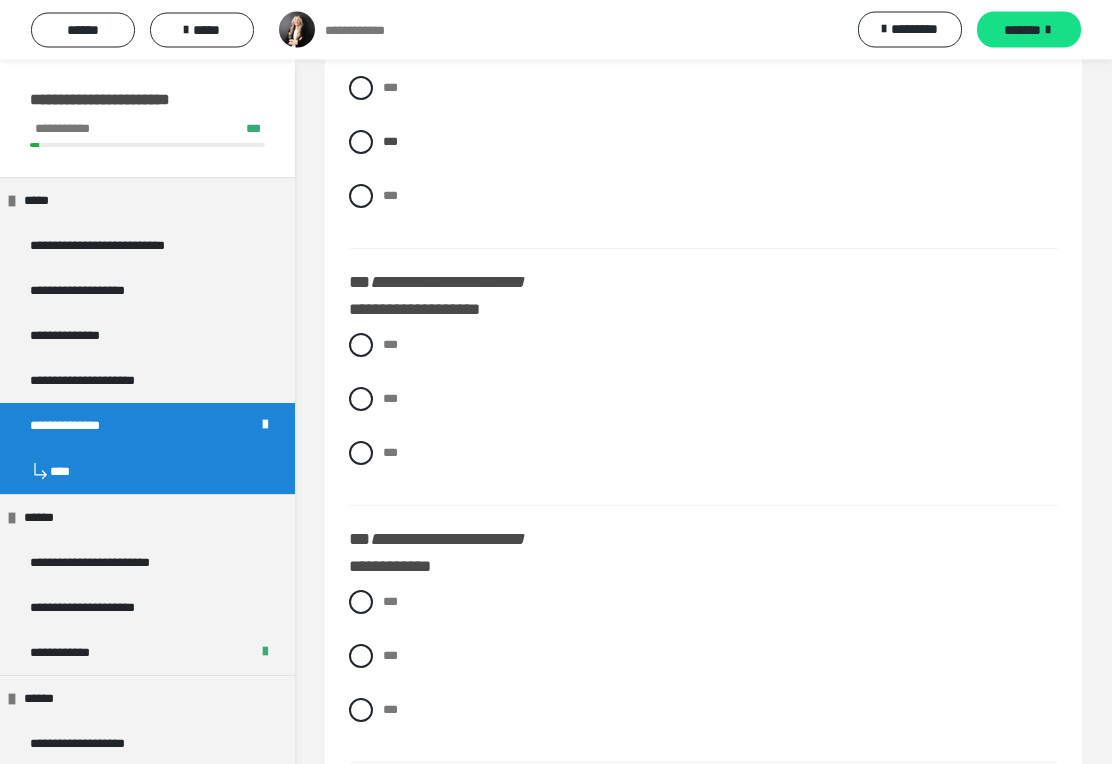 click at bounding box center [361, 346] 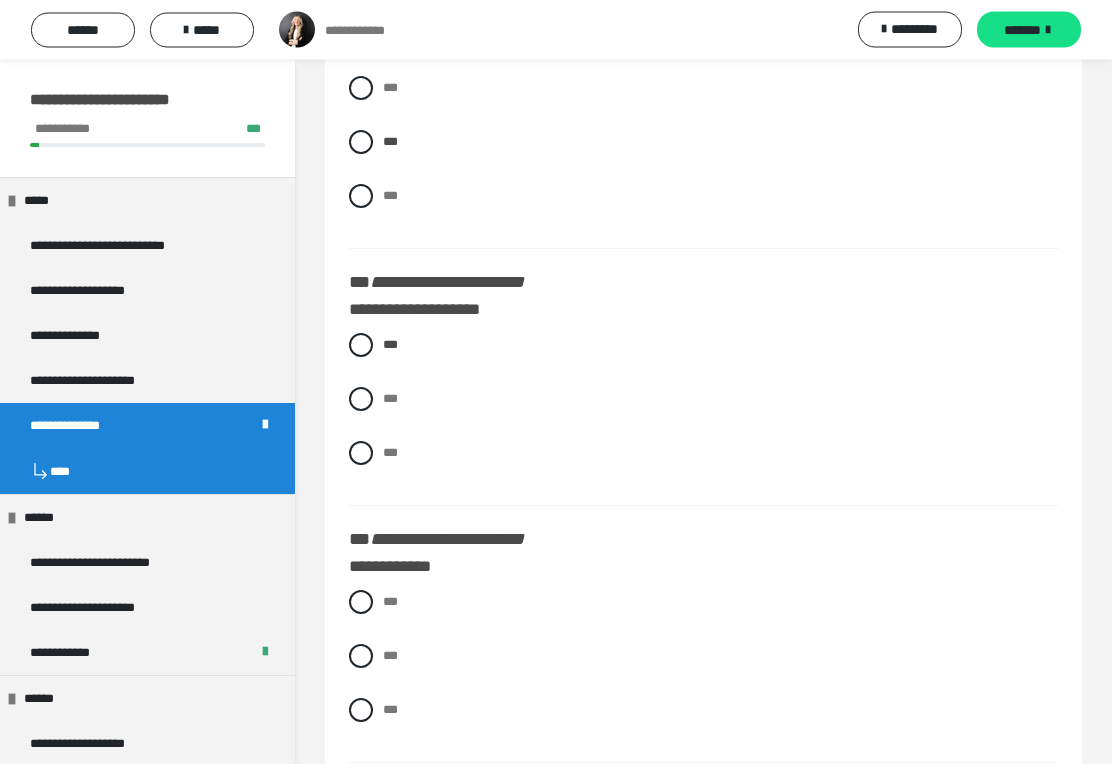 scroll, scrollTop: 1709, scrollLeft: 0, axis: vertical 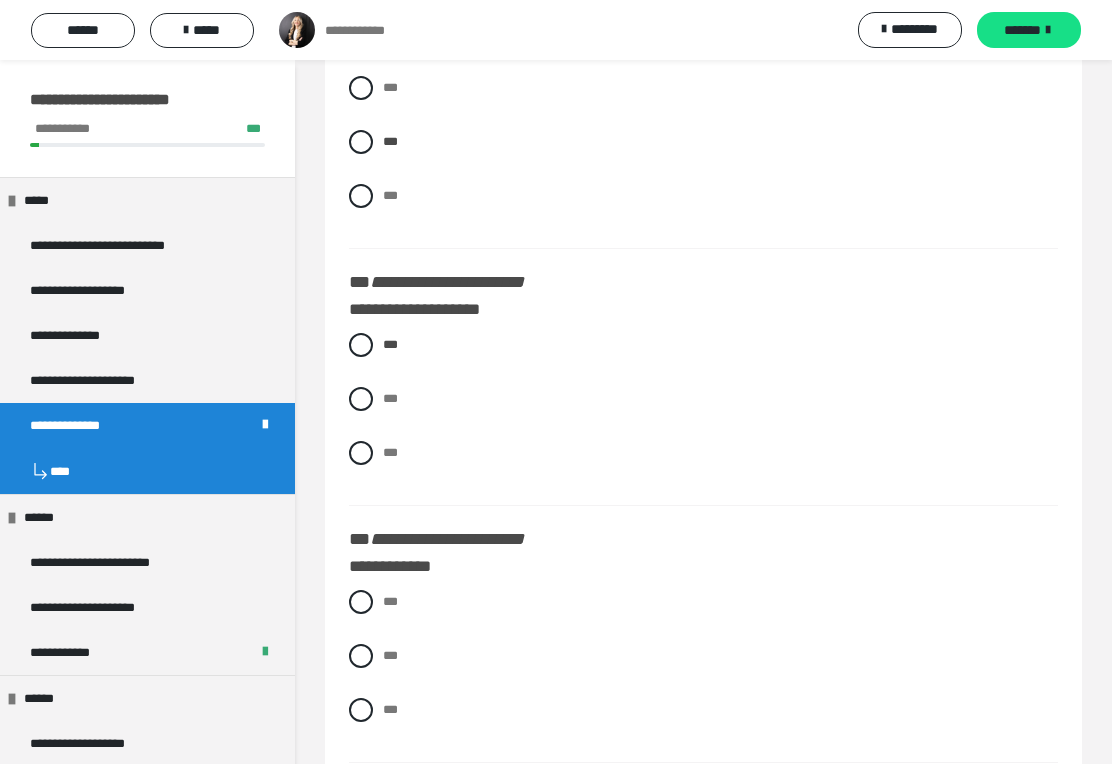 click at bounding box center (361, 602) 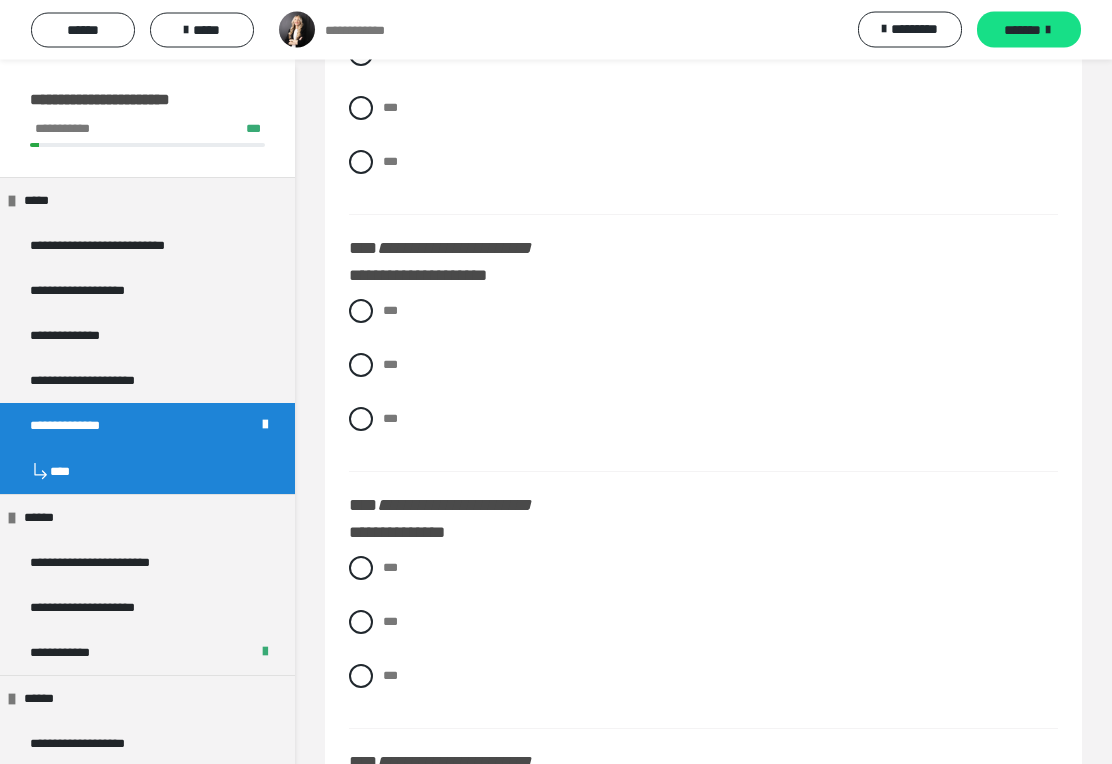scroll, scrollTop: 2257, scrollLeft: 0, axis: vertical 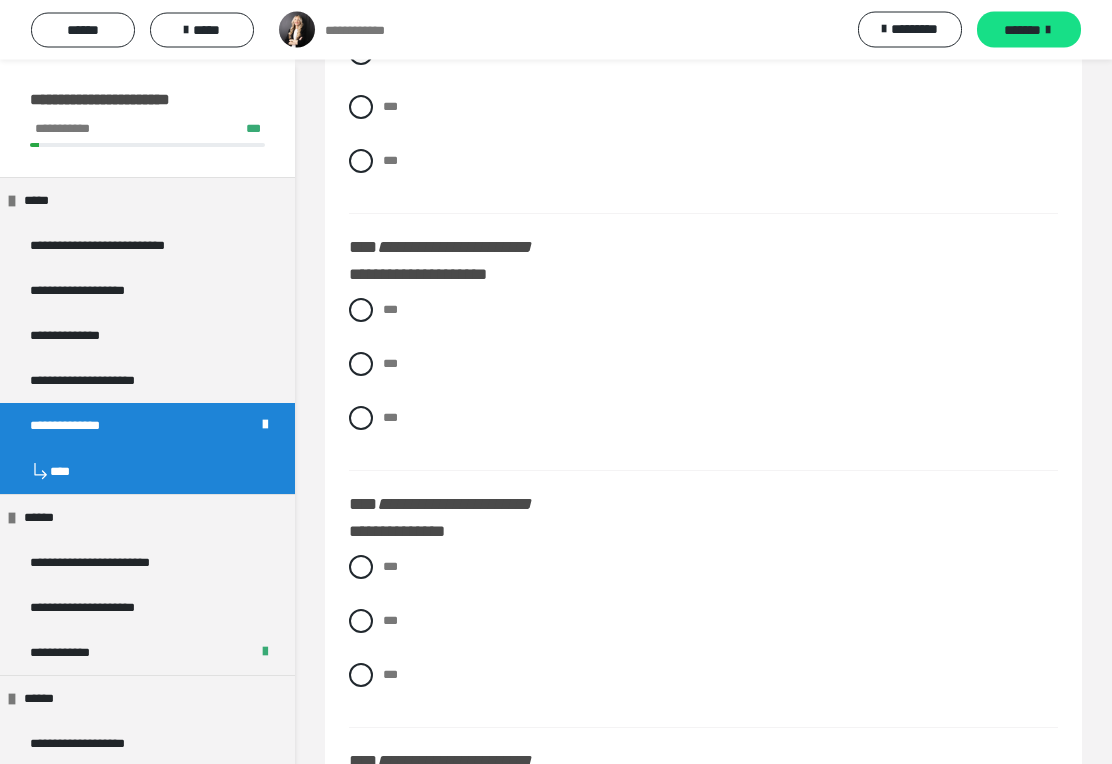click at bounding box center [361, 365] 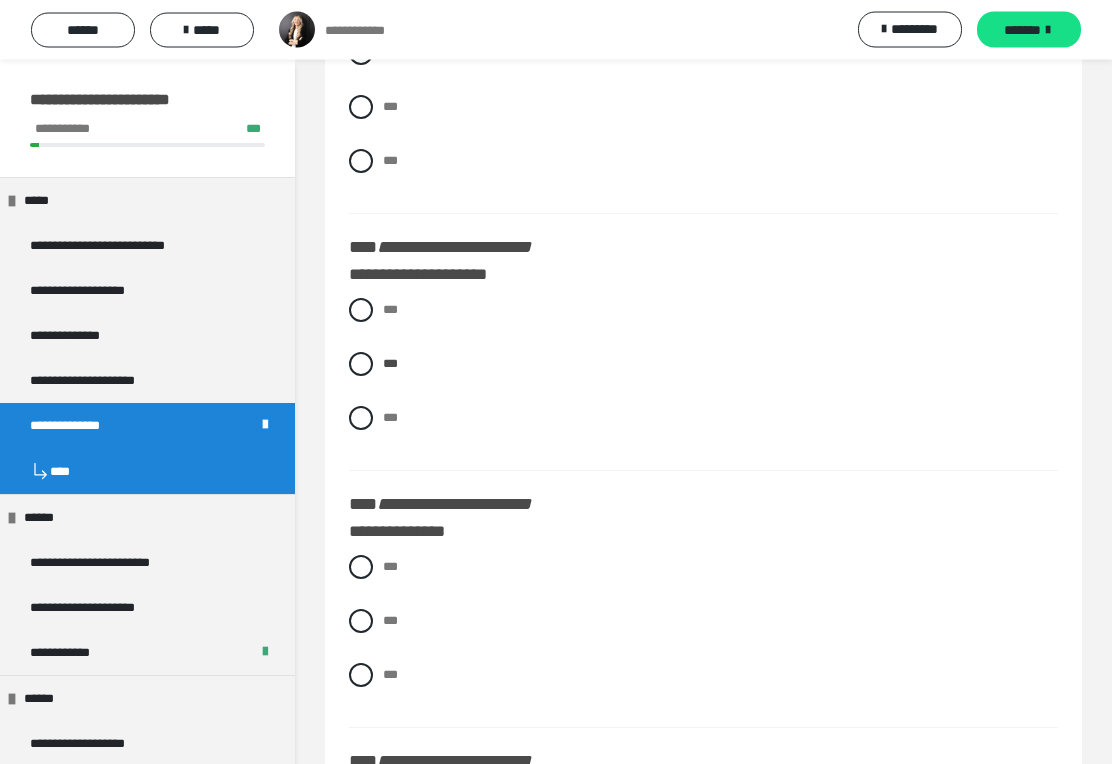scroll, scrollTop: 2258, scrollLeft: 0, axis: vertical 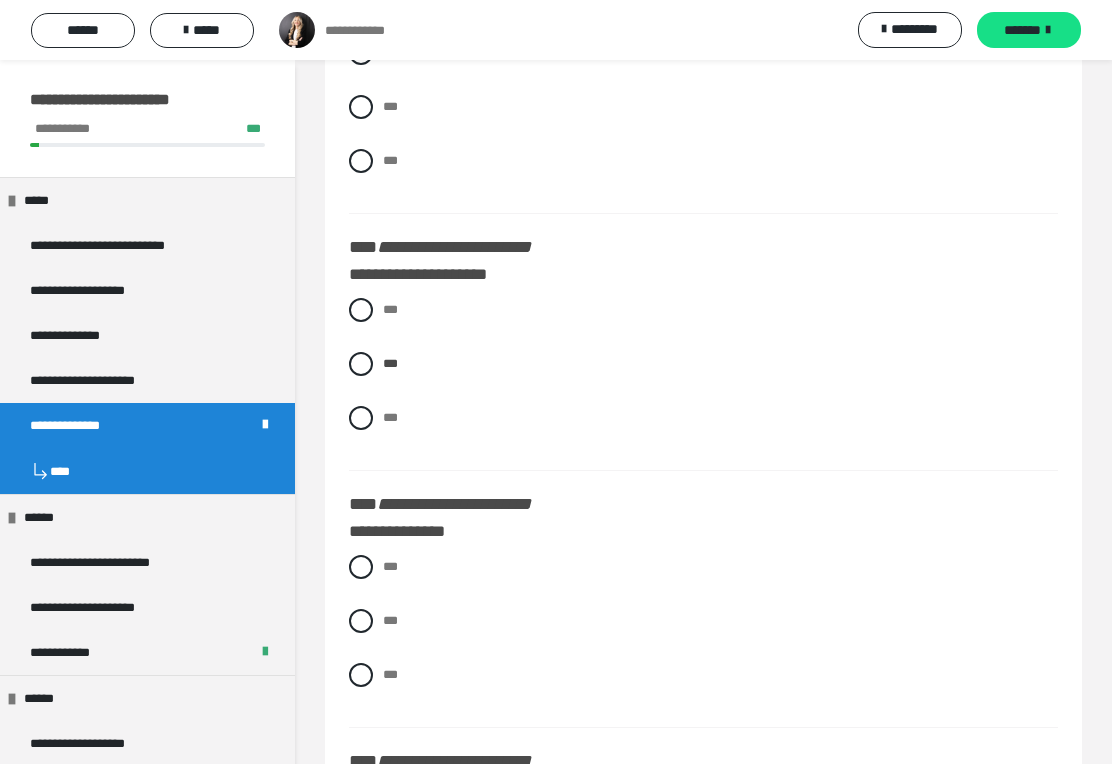 click on "***" at bounding box center (703, 567) 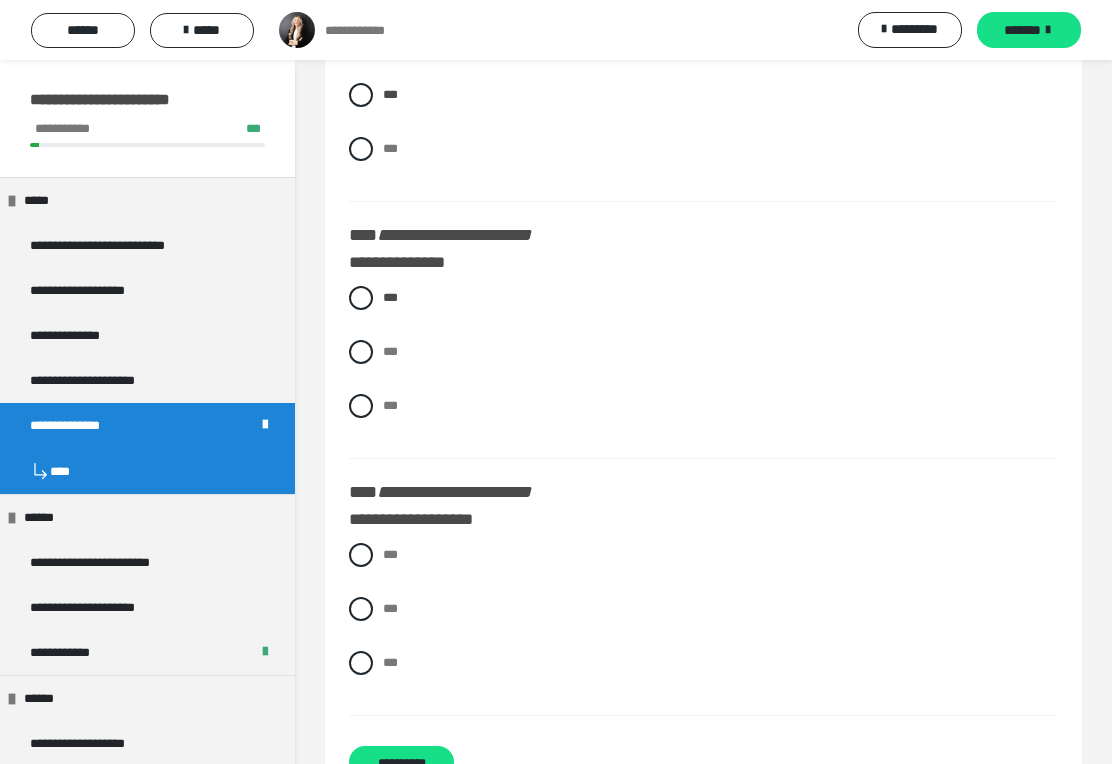 scroll, scrollTop: 2564, scrollLeft: 0, axis: vertical 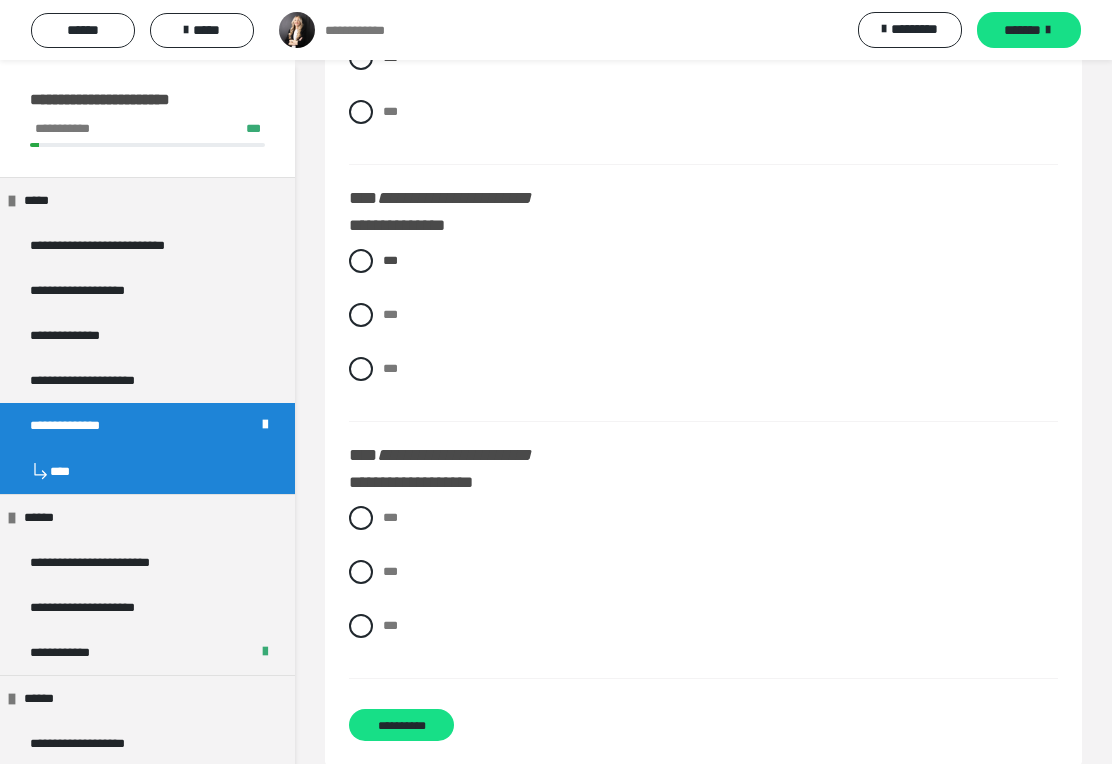 click at bounding box center [361, 626] 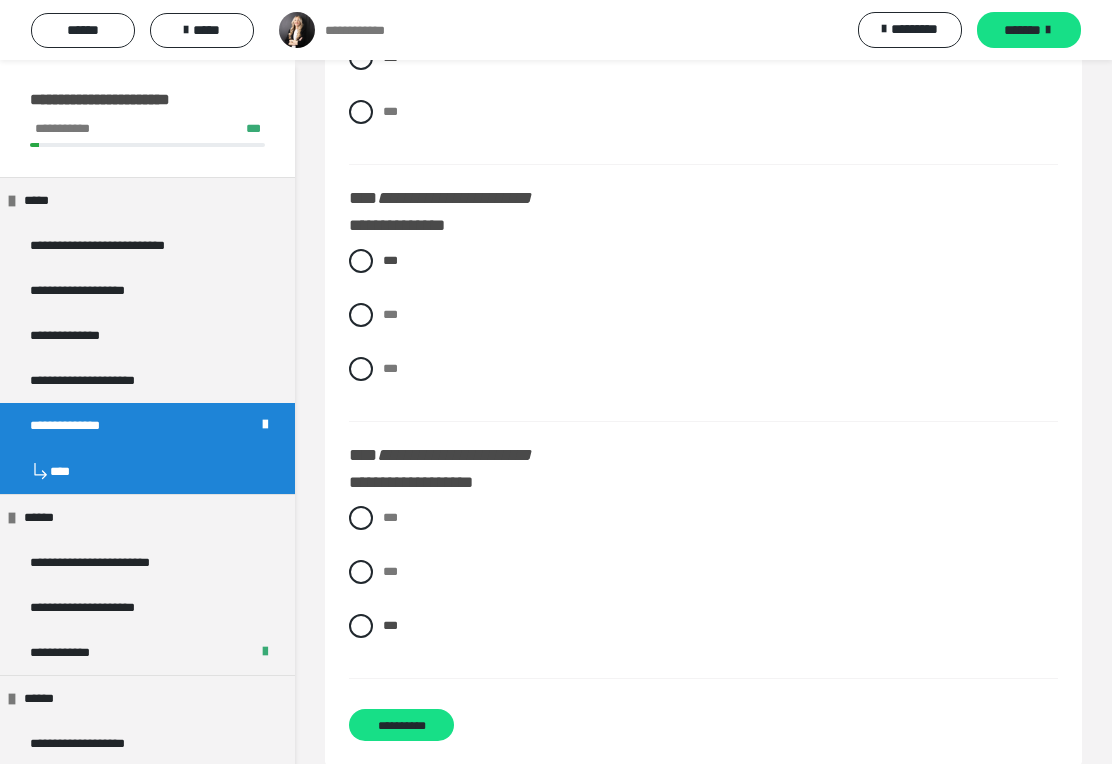 click on "**********" at bounding box center [401, 725] 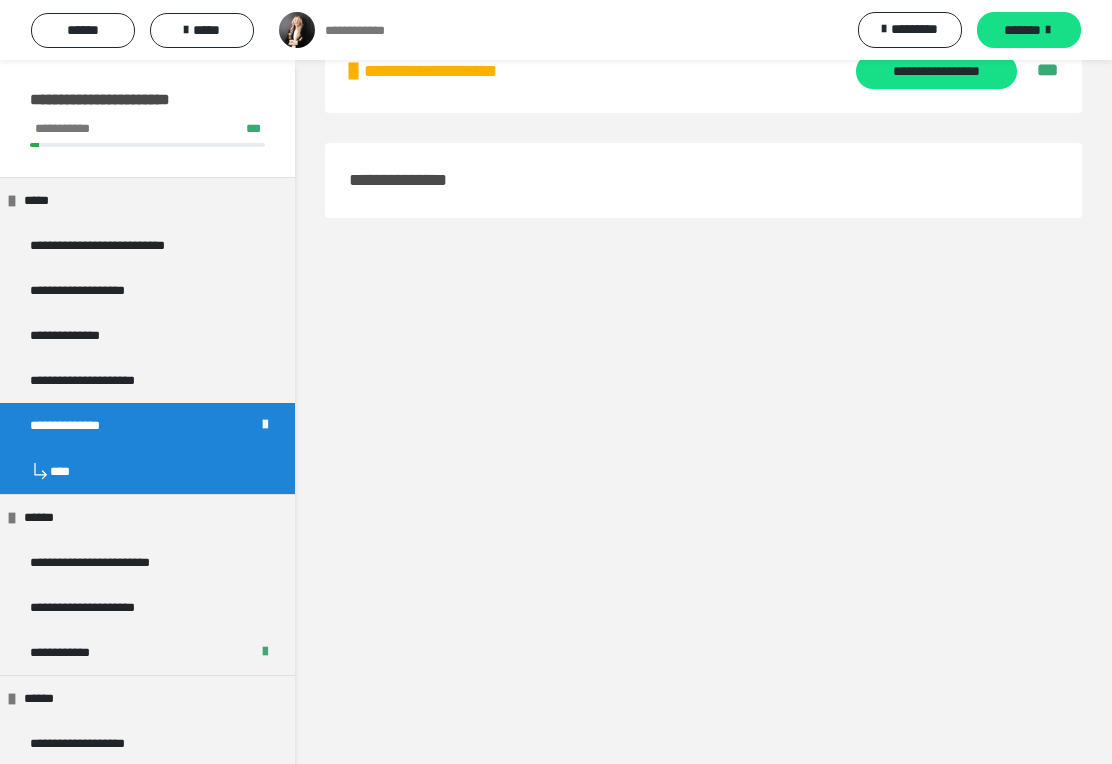scroll, scrollTop: 60, scrollLeft: 0, axis: vertical 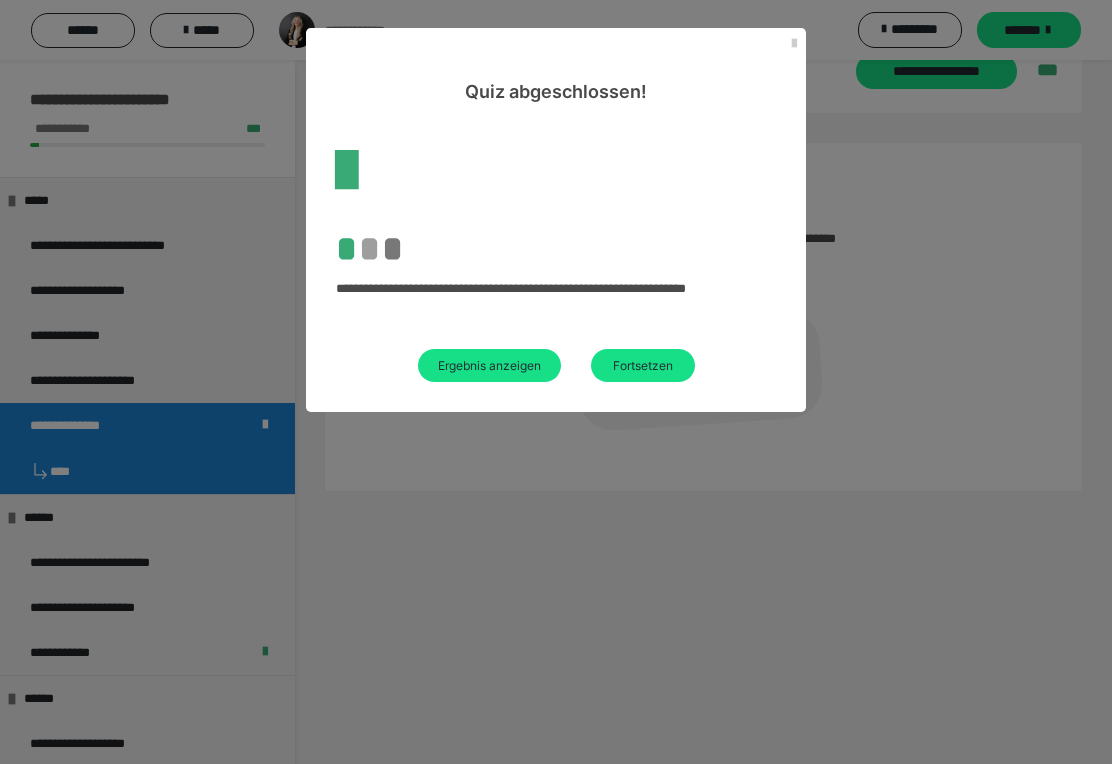 click on "Ergebnis anzeigen" at bounding box center (489, 365) 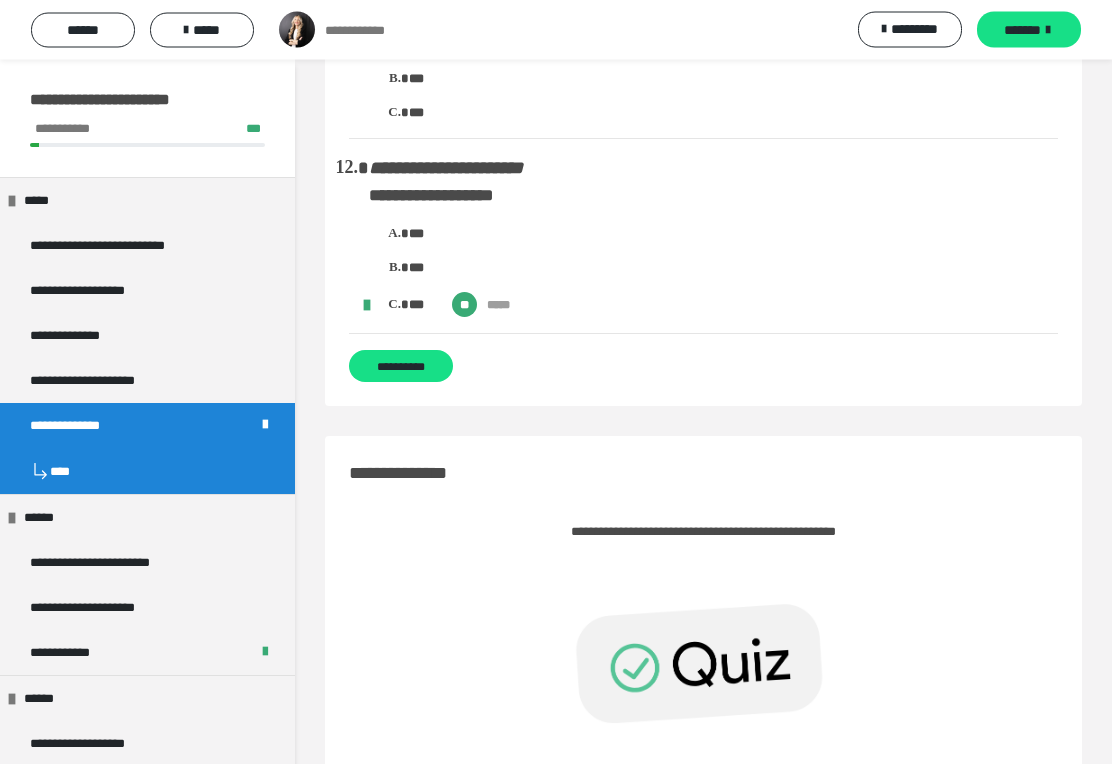 scroll, scrollTop: 2161, scrollLeft: 0, axis: vertical 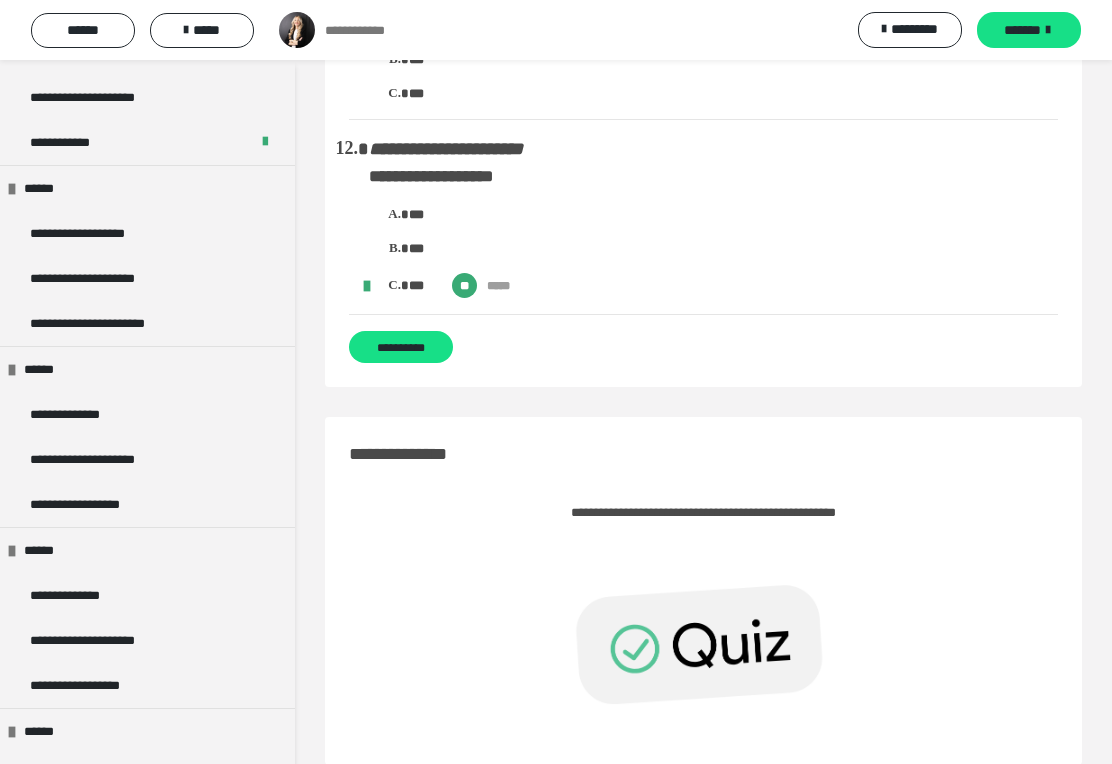 click on "**********" at bounding box center [99, 233] 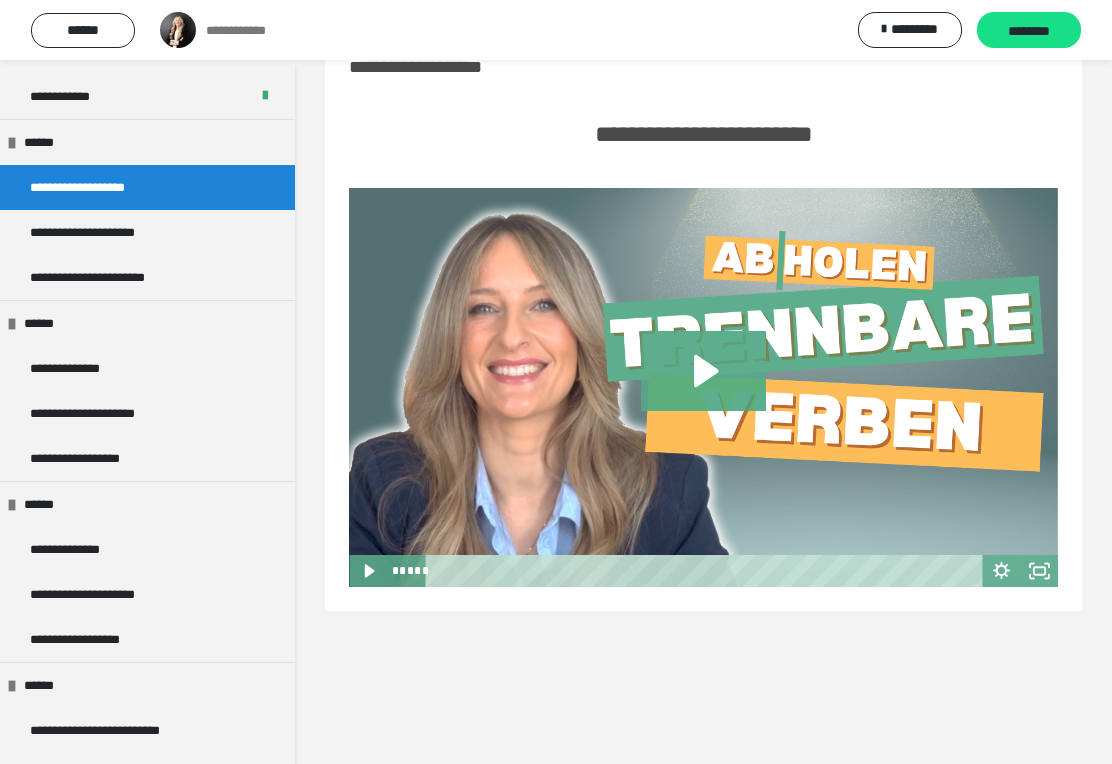click 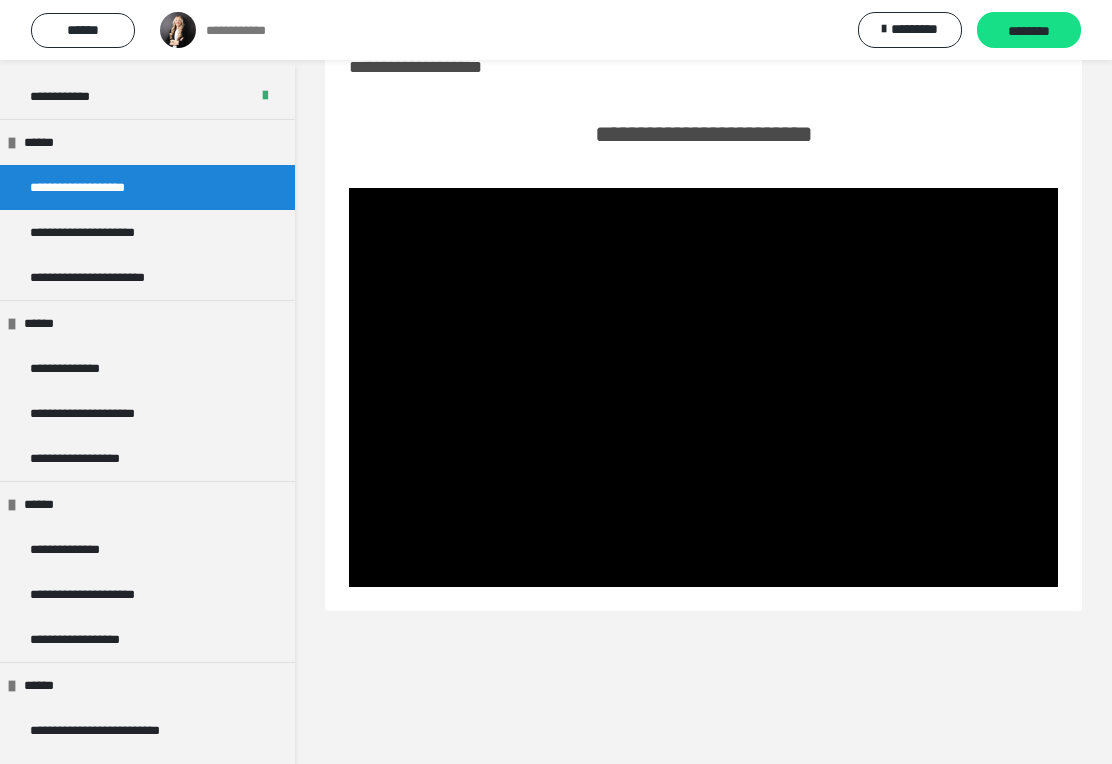 click at bounding box center (703, 387) 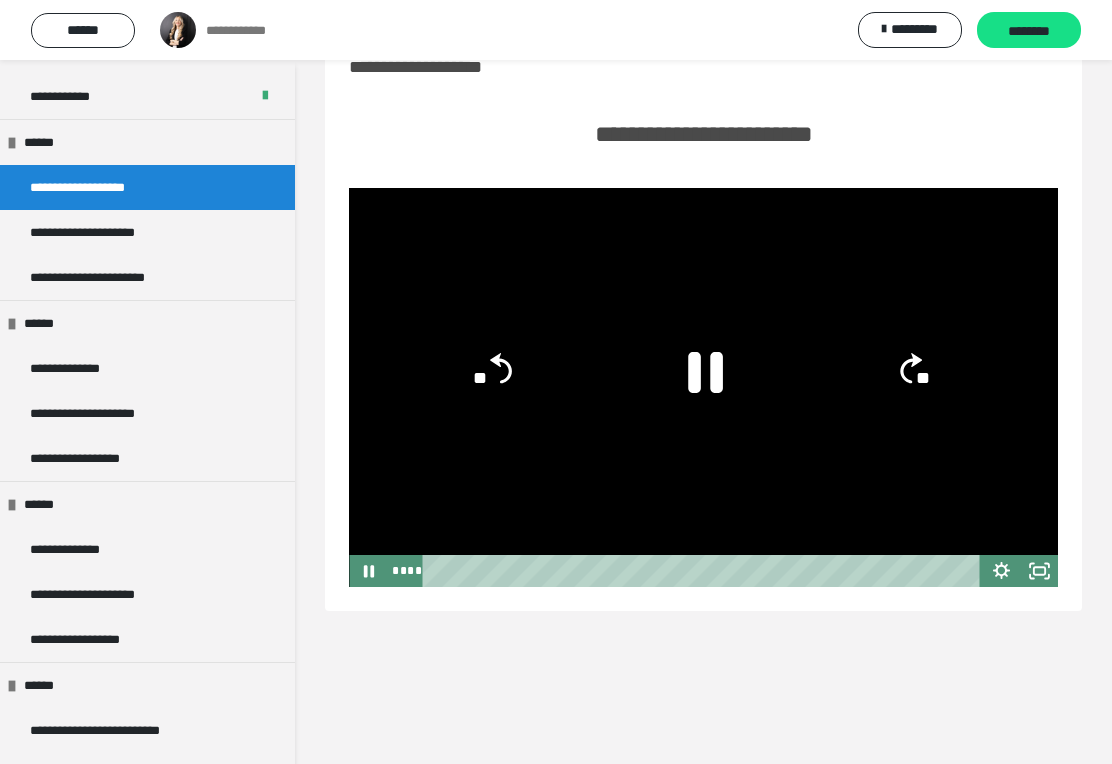 click 